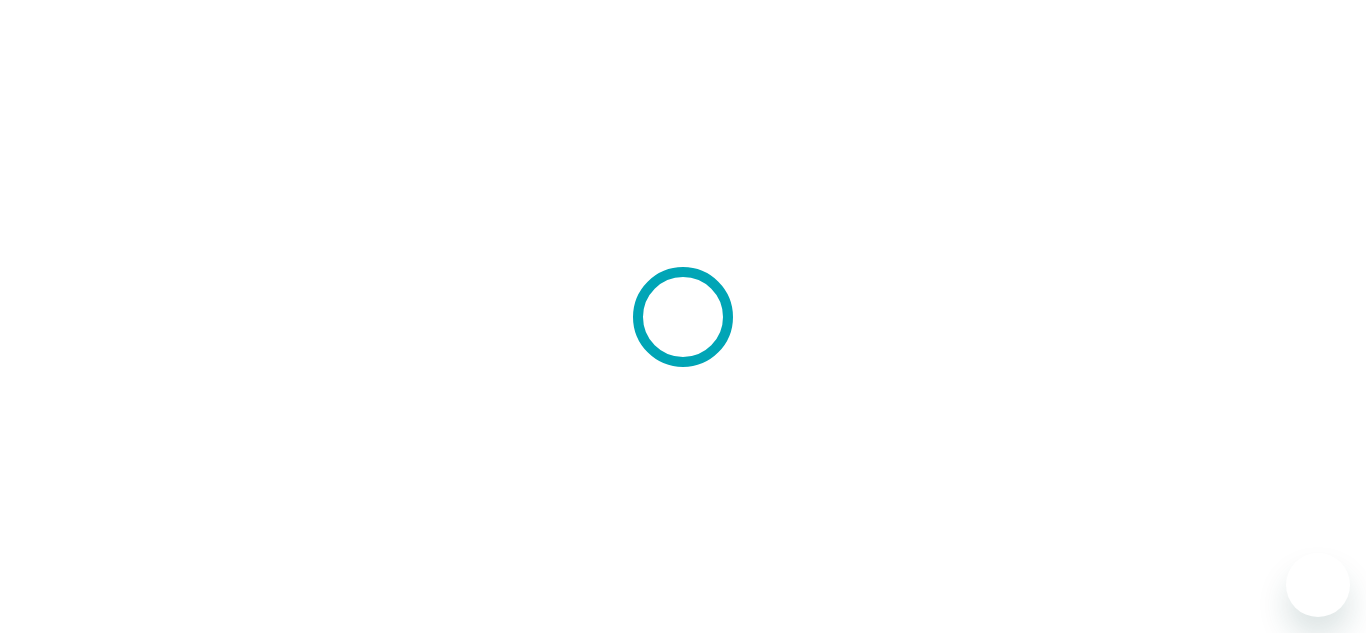 scroll, scrollTop: 0, scrollLeft: 0, axis: both 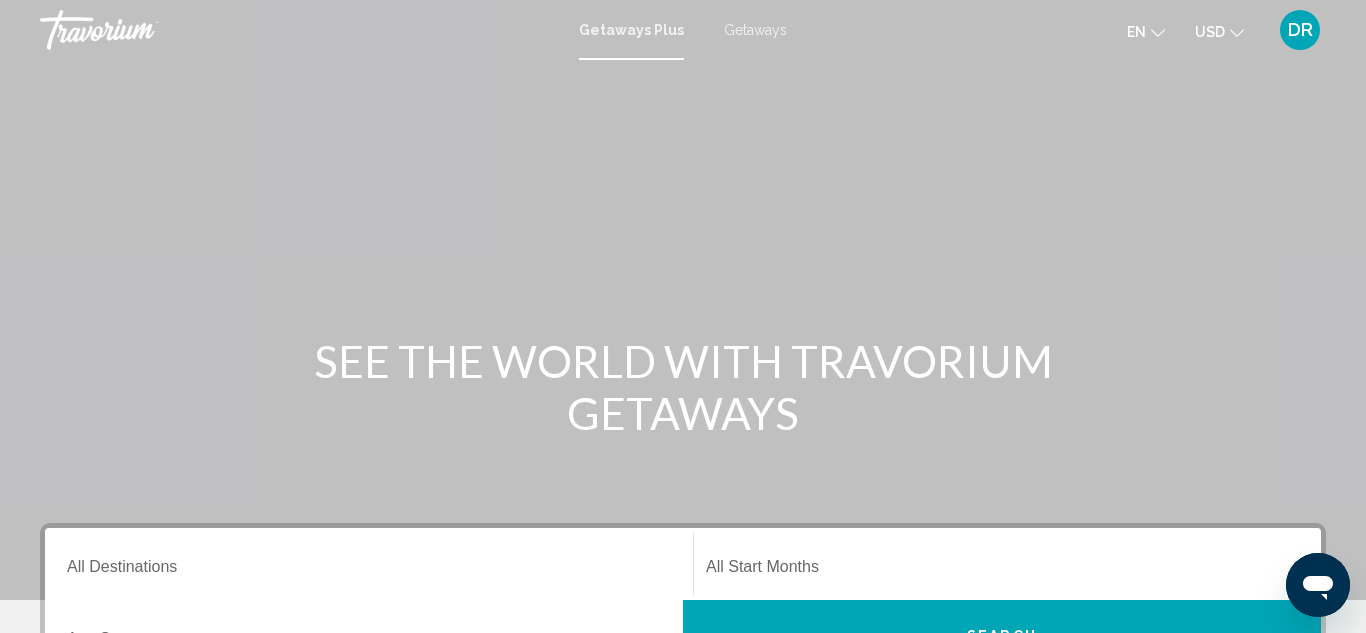 click on "Getaways Plus" at bounding box center (631, 30) 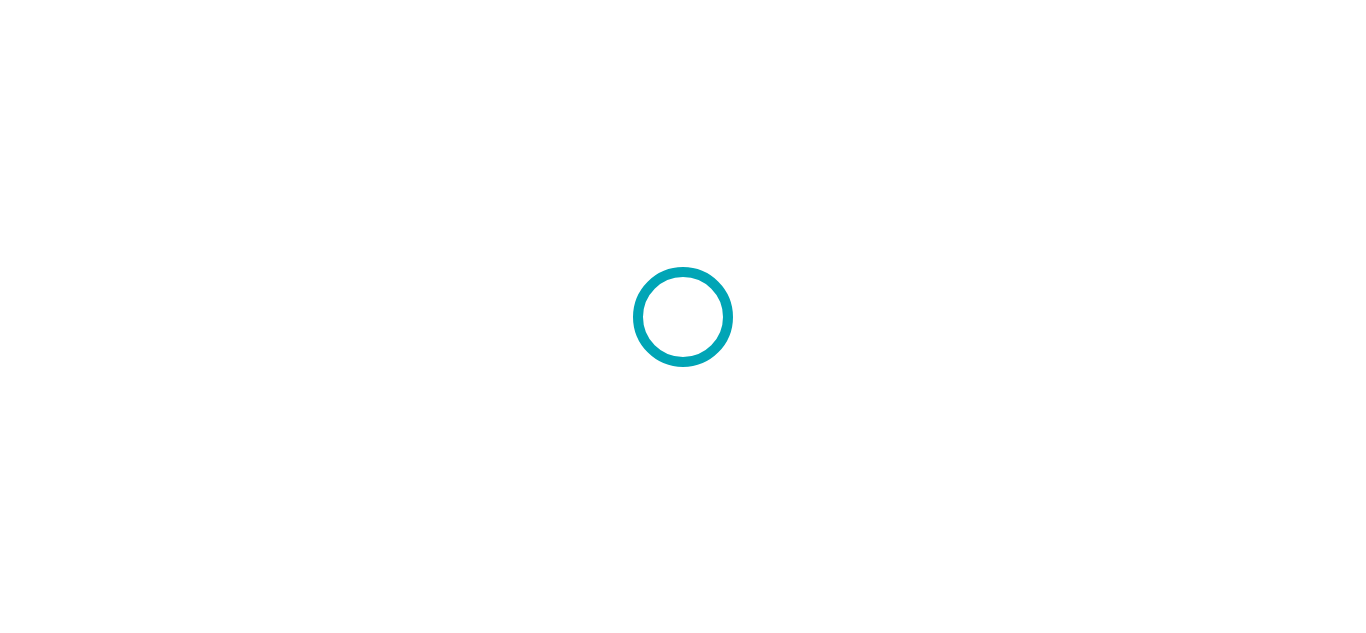 scroll, scrollTop: 0, scrollLeft: 0, axis: both 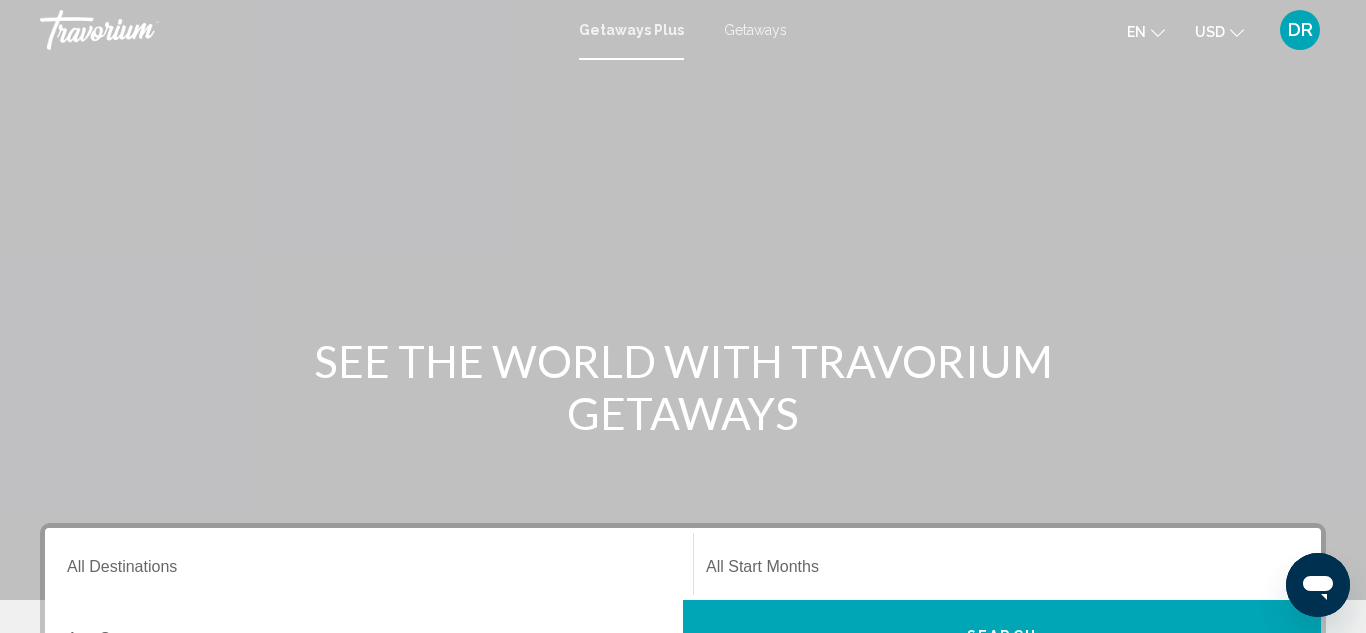 click on "Getaways" at bounding box center (755, 30) 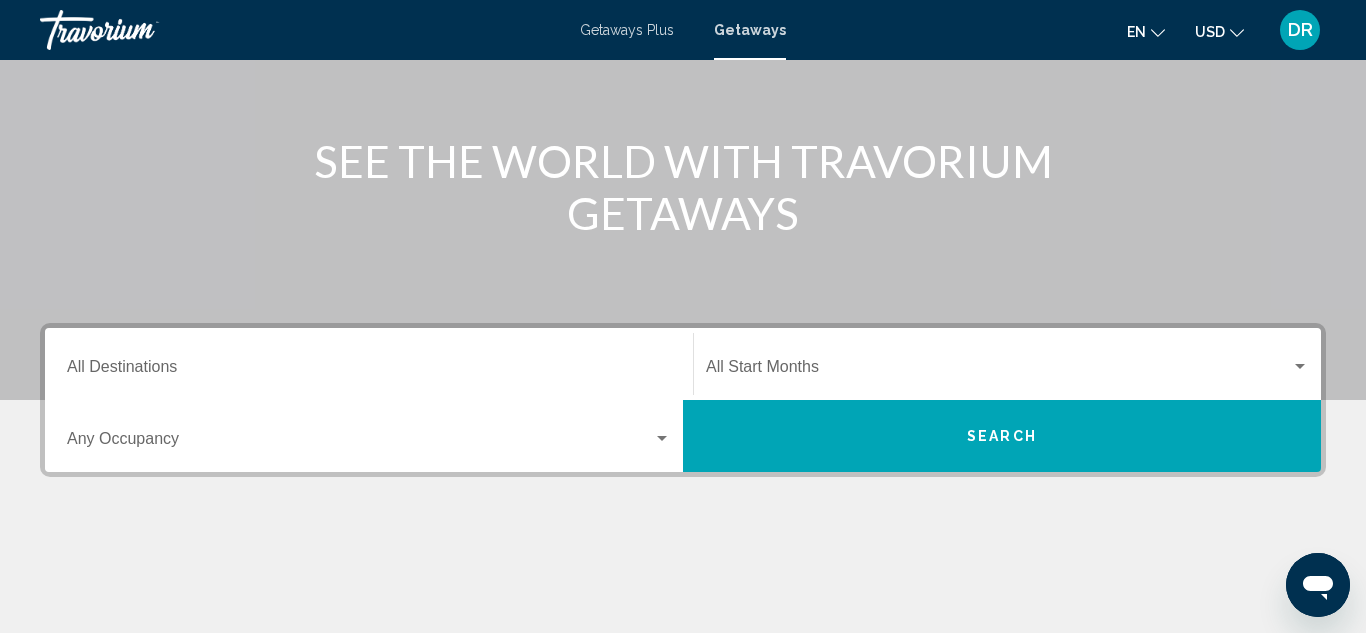 scroll, scrollTop: 240, scrollLeft: 0, axis: vertical 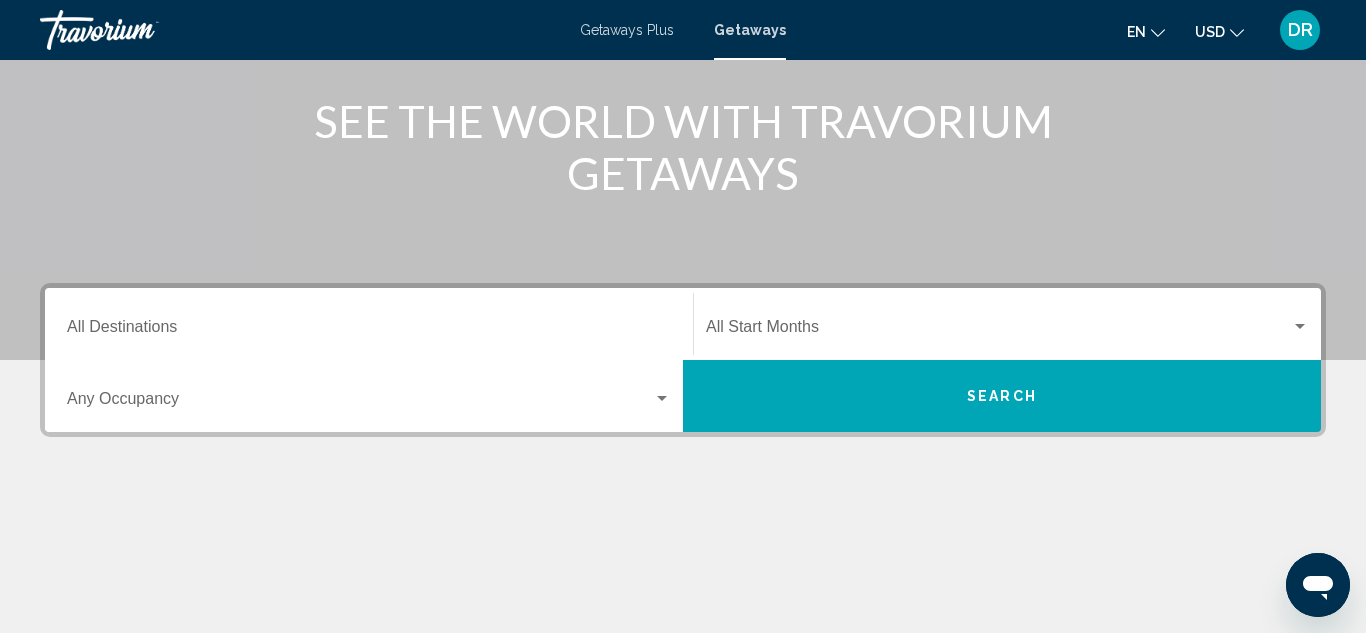 click on "Destination All Destinations" at bounding box center [369, 331] 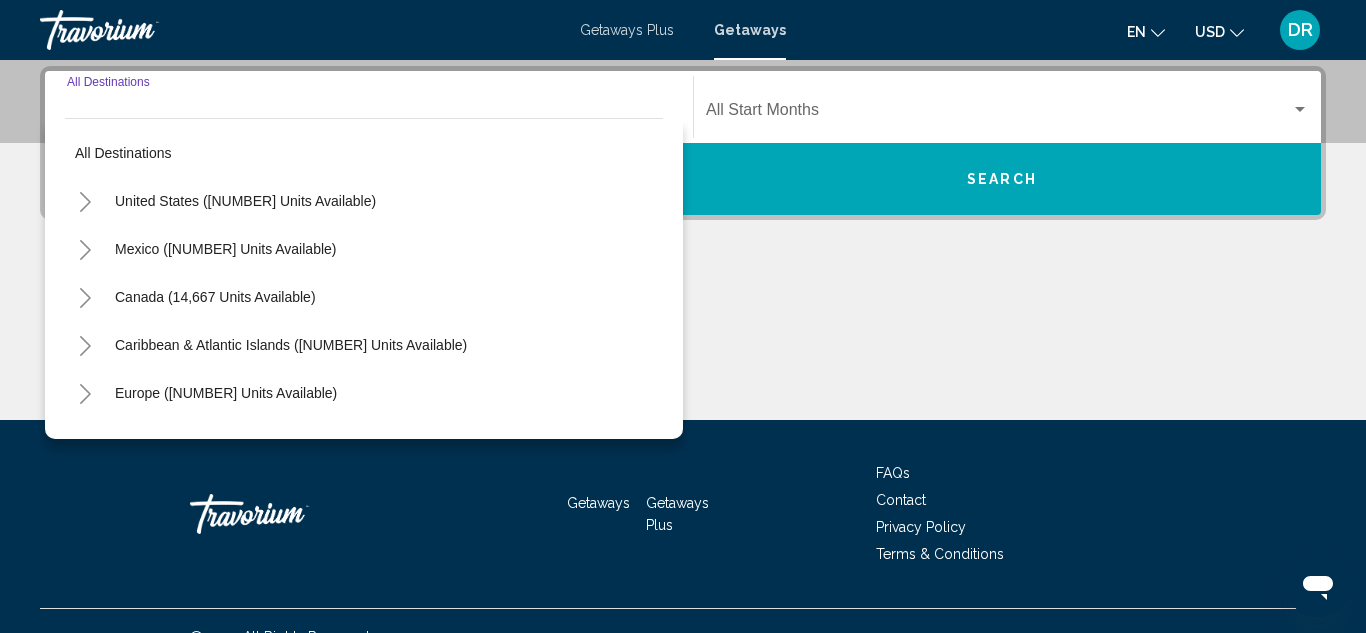 scroll, scrollTop: 458, scrollLeft: 0, axis: vertical 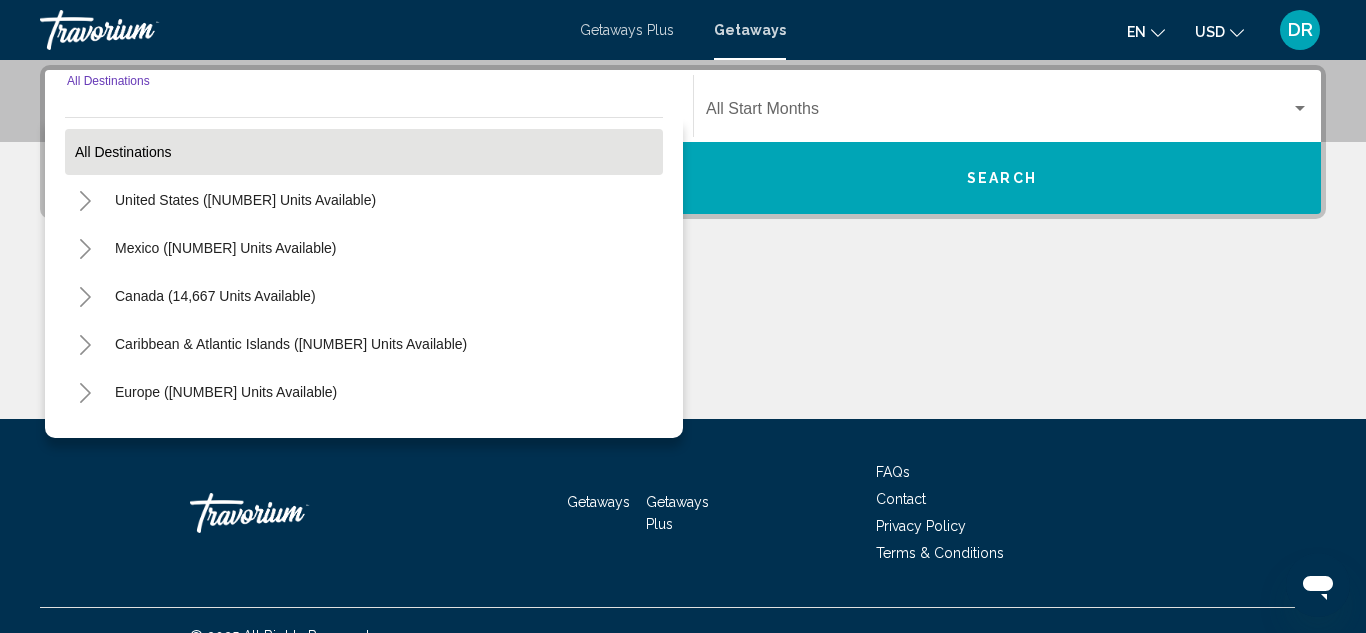 click on "All destinations" at bounding box center (364, 152) 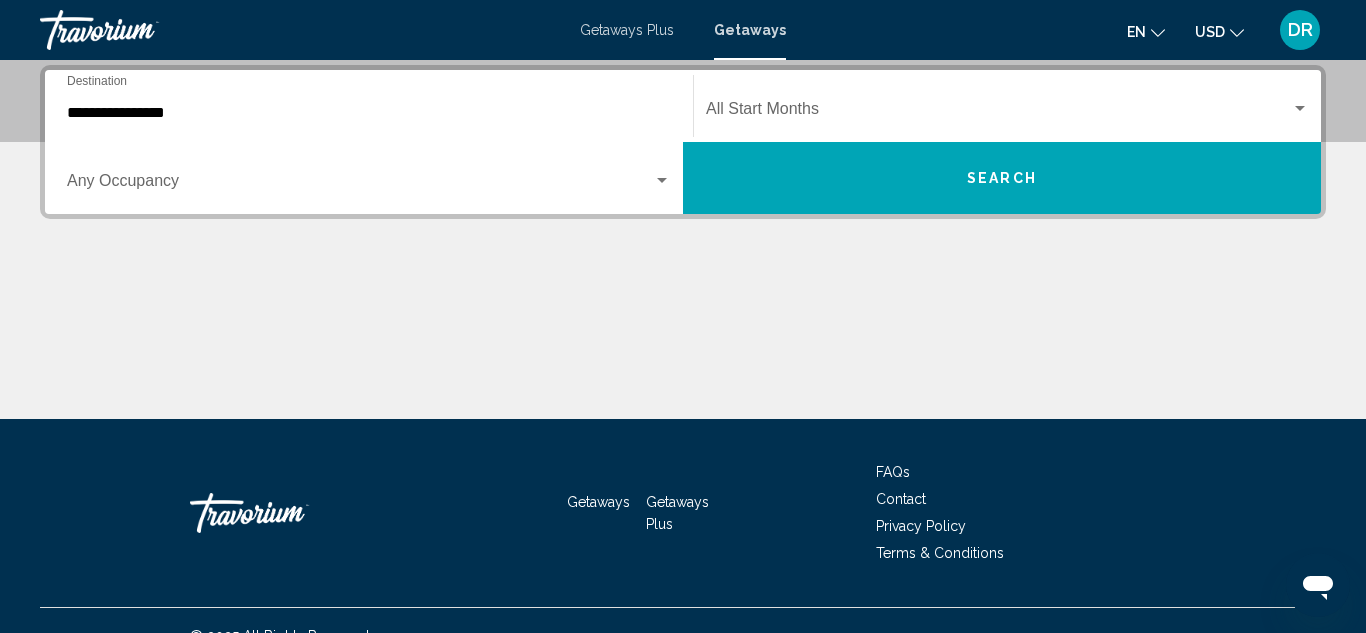 click on "**********" at bounding box center [369, 113] 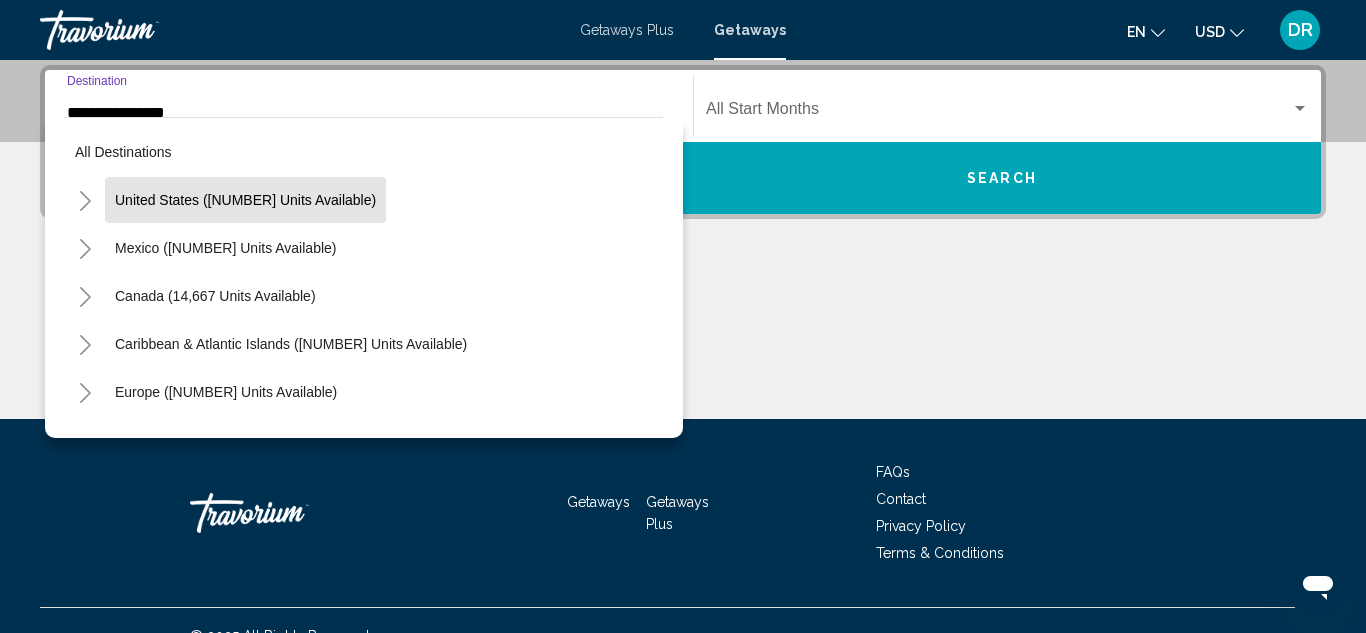 click on "United States (615,623 units available)" at bounding box center (225, 248) 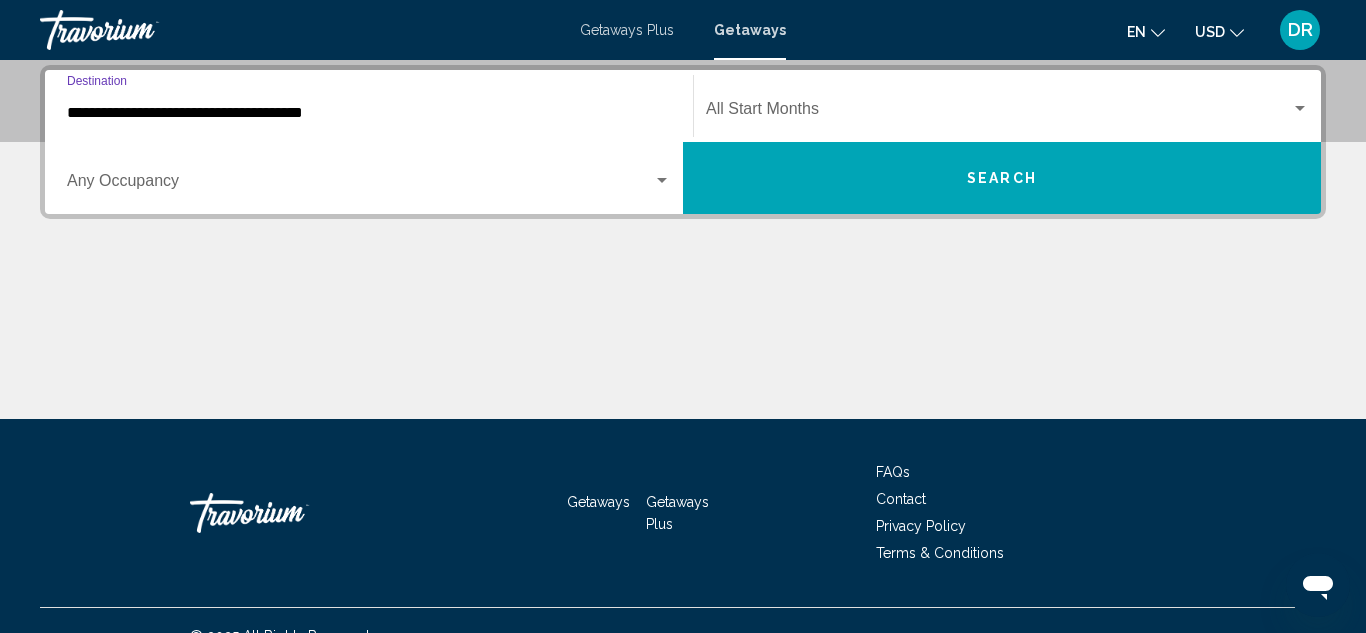 click on "**********" at bounding box center (369, 113) 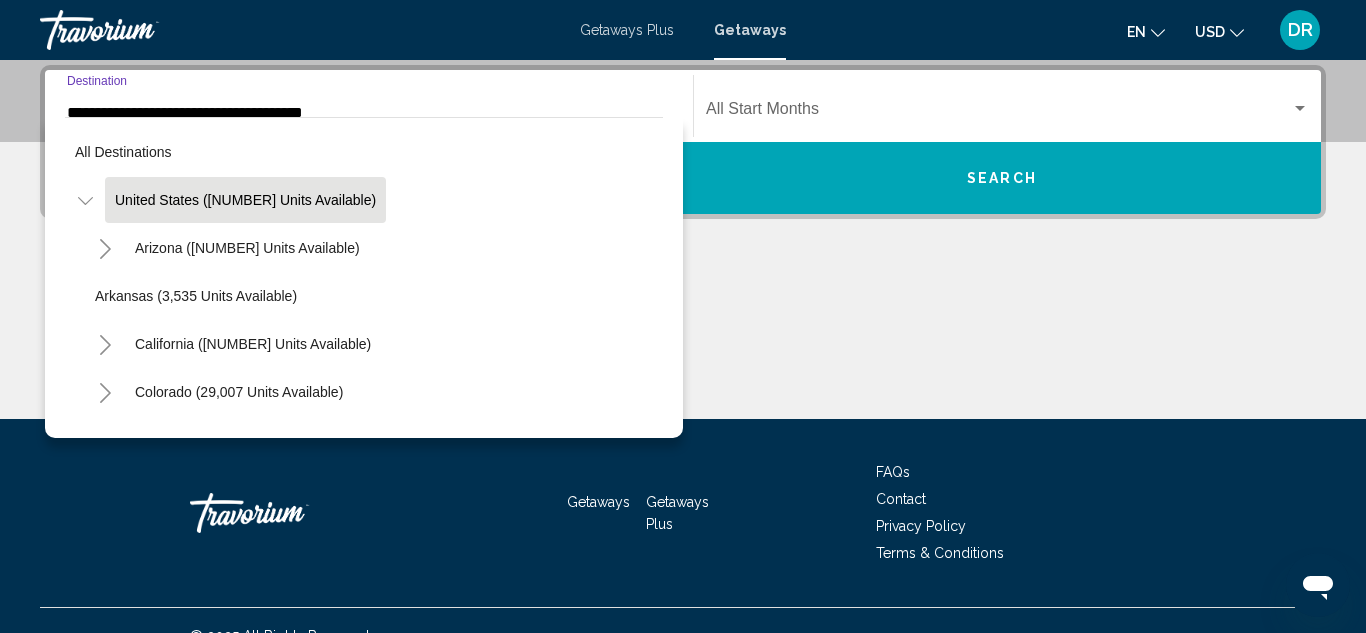 scroll, scrollTop: 342, scrollLeft: 0, axis: vertical 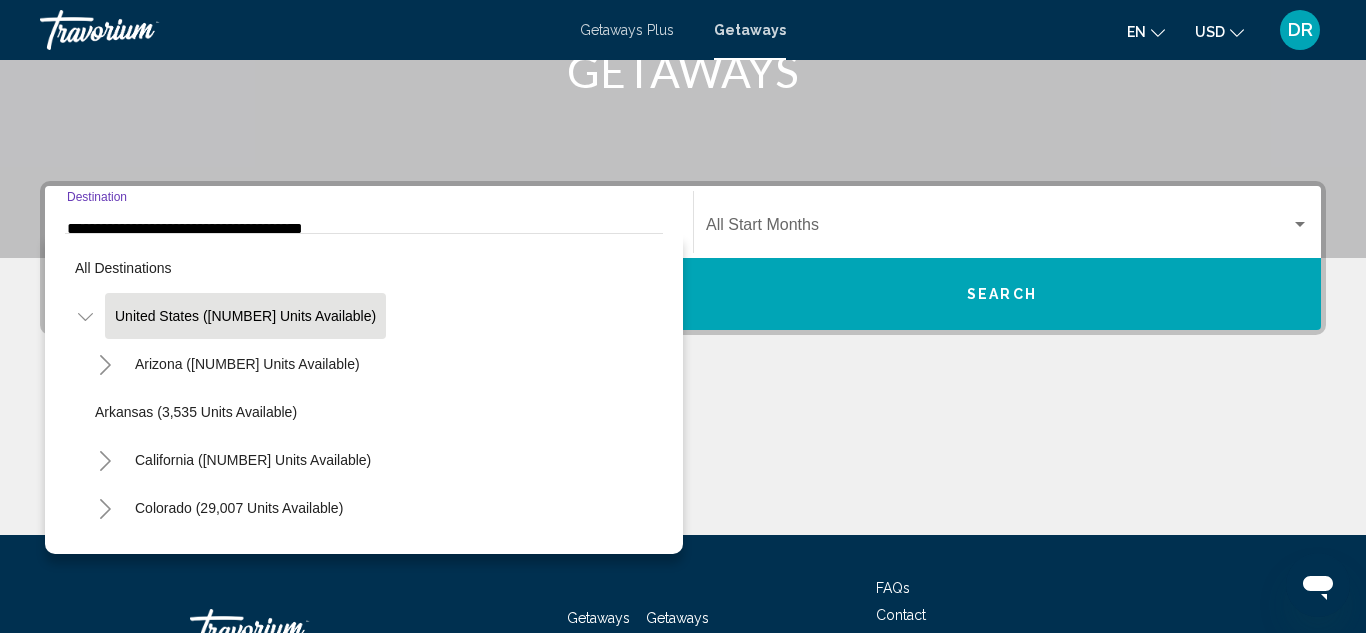 click at bounding box center (683, -42) 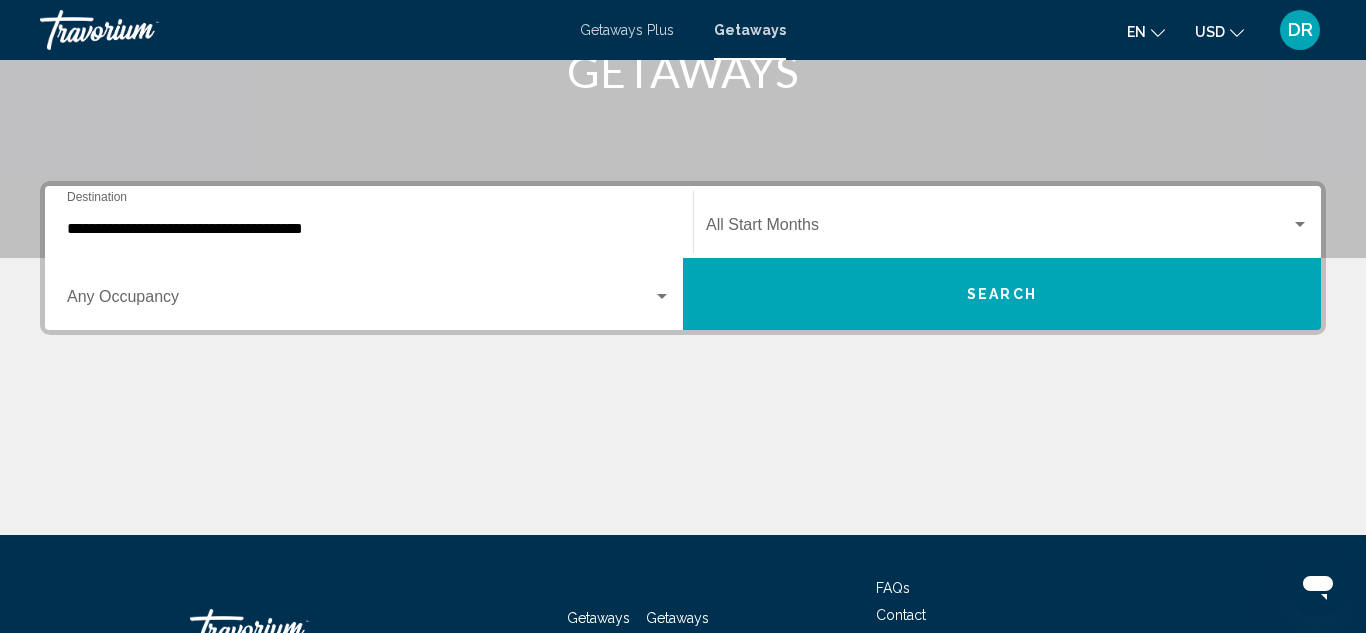 click on "**********" at bounding box center [369, 222] 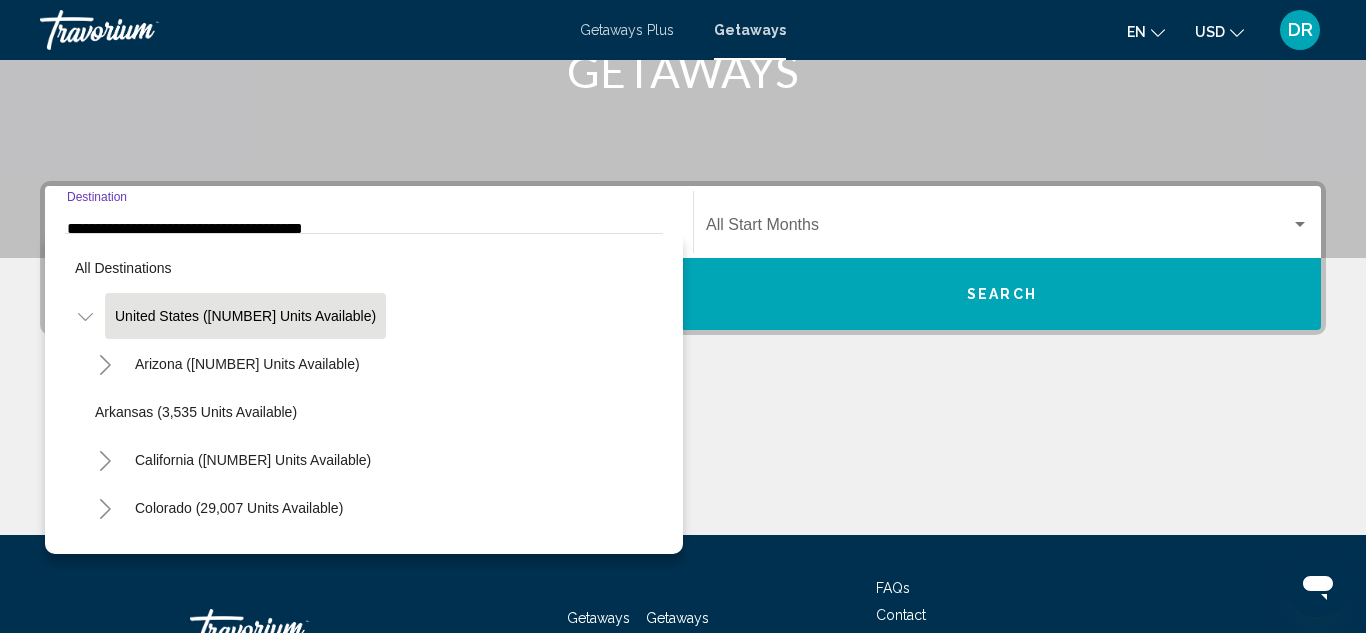 scroll, scrollTop: 458, scrollLeft: 0, axis: vertical 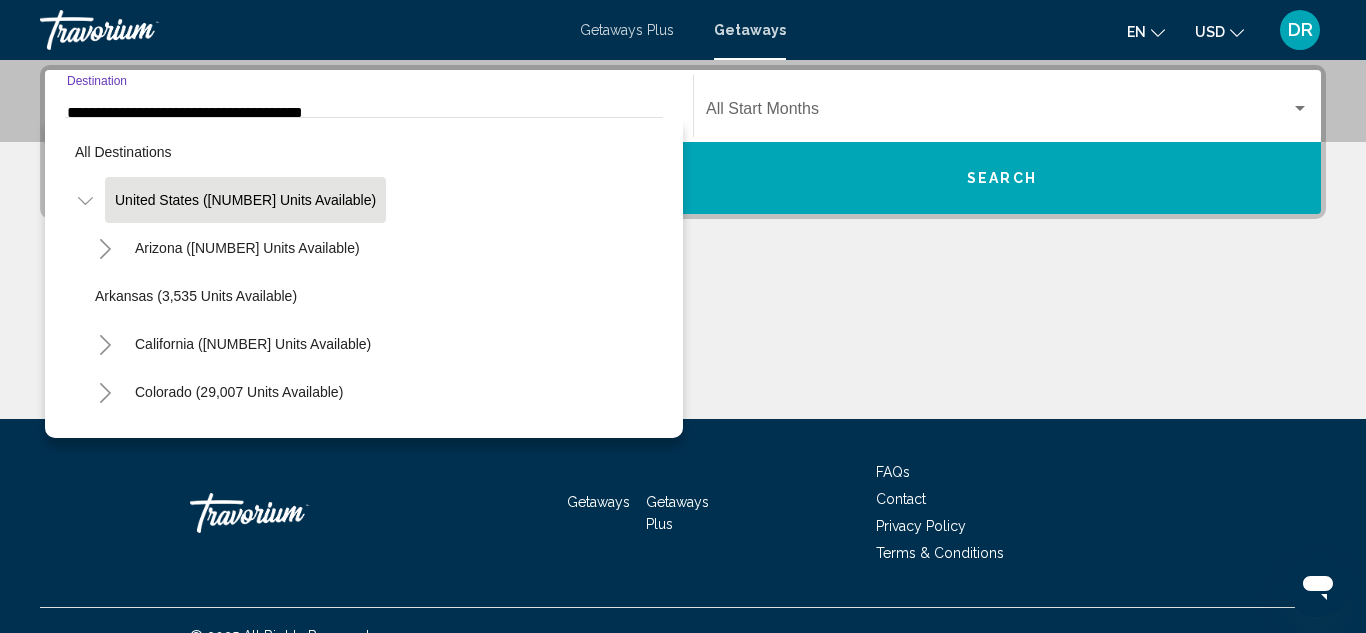 click on "United States (615,623 units available)" 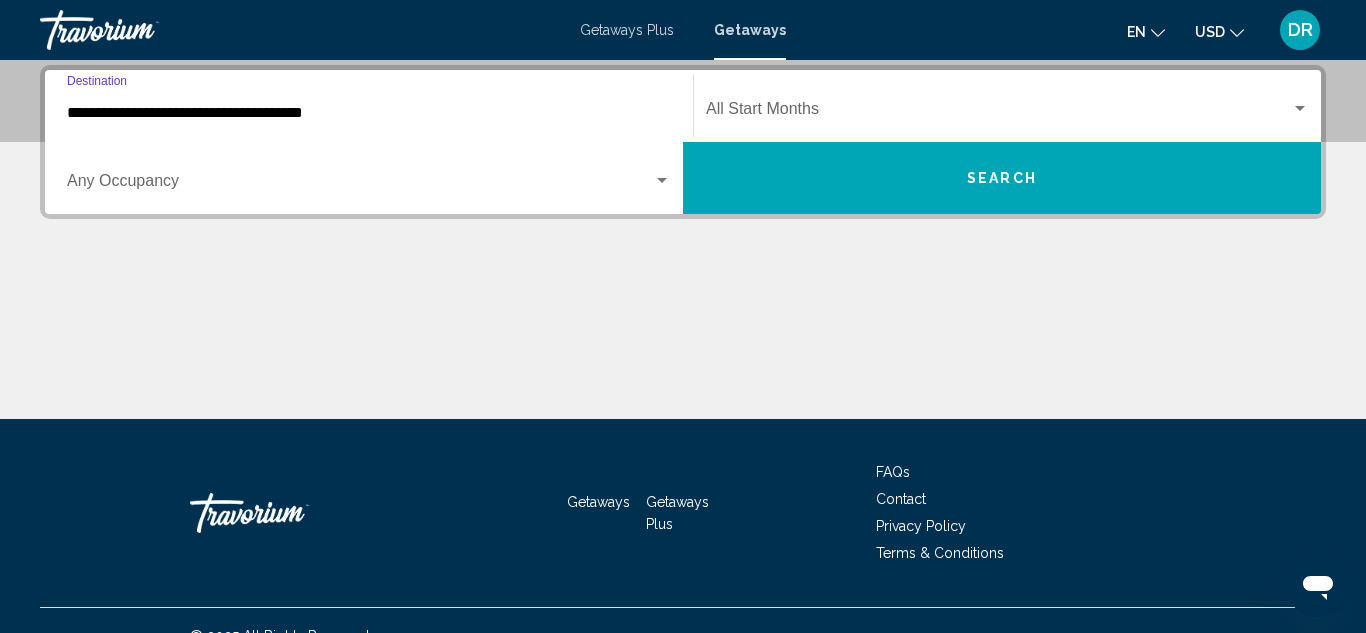 click at bounding box center (662, 181) 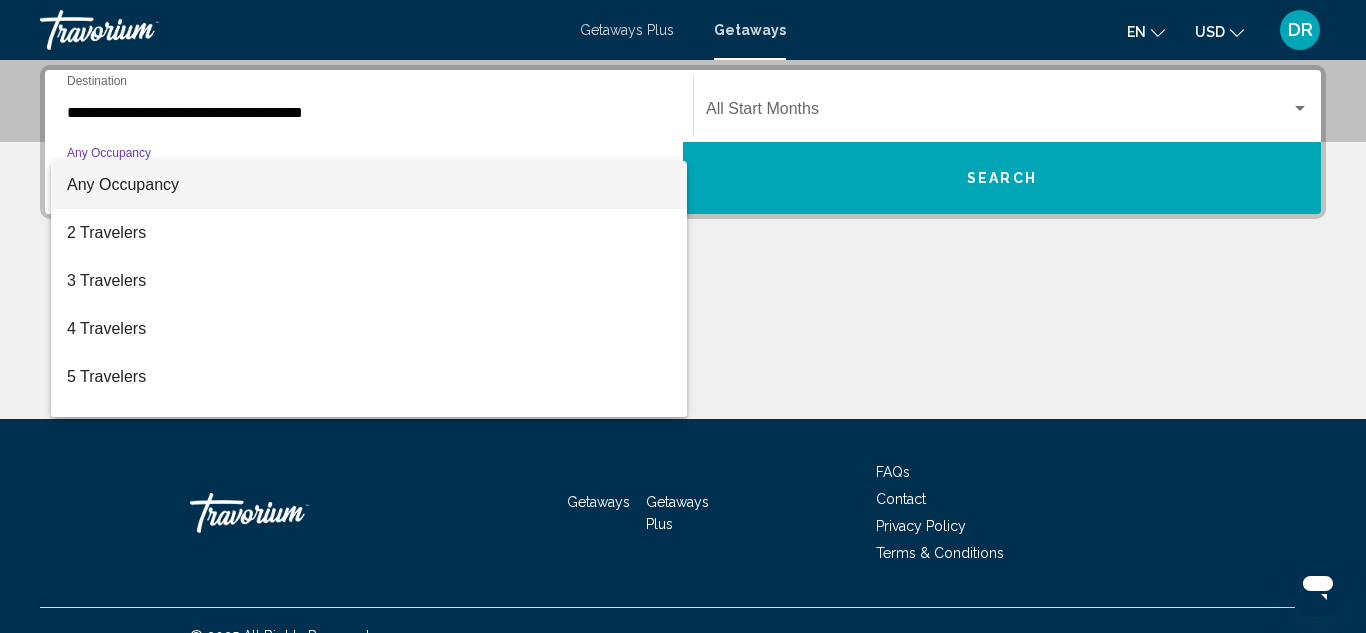 click on "Any Occupancy" at bounding box center [369, 185] 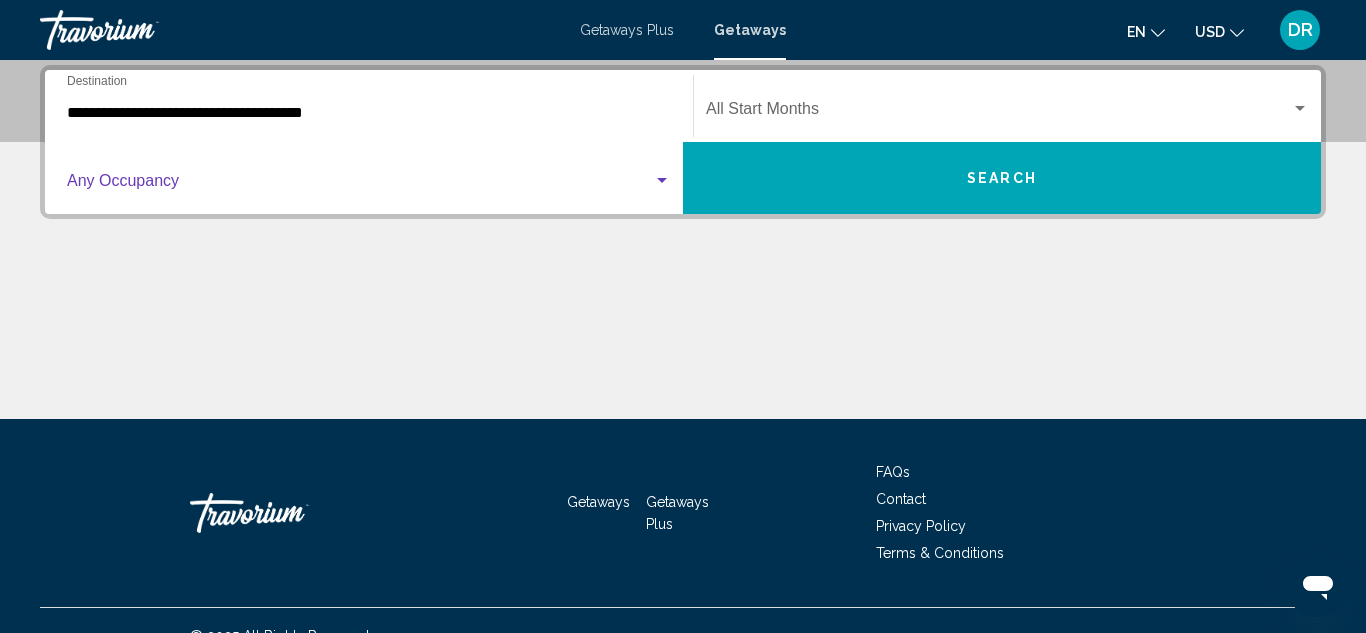 click at bounding box center (662, 181) 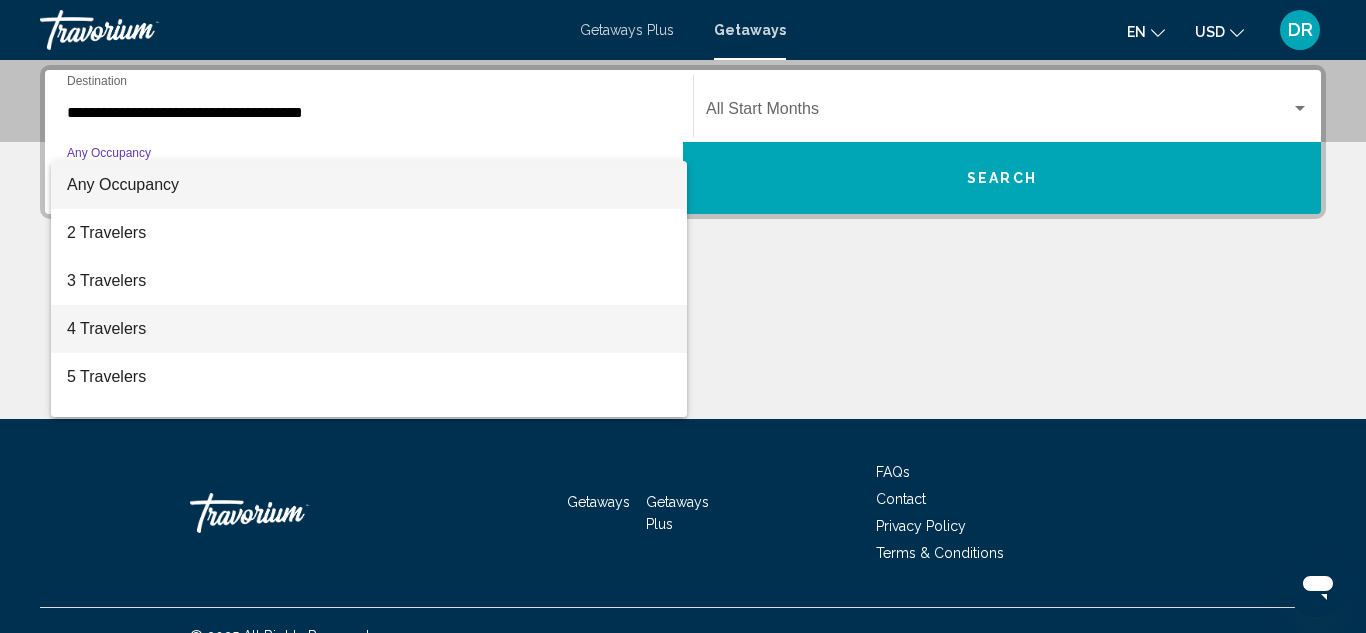 click on "4 Travelers" at bounding box center [369, 329] 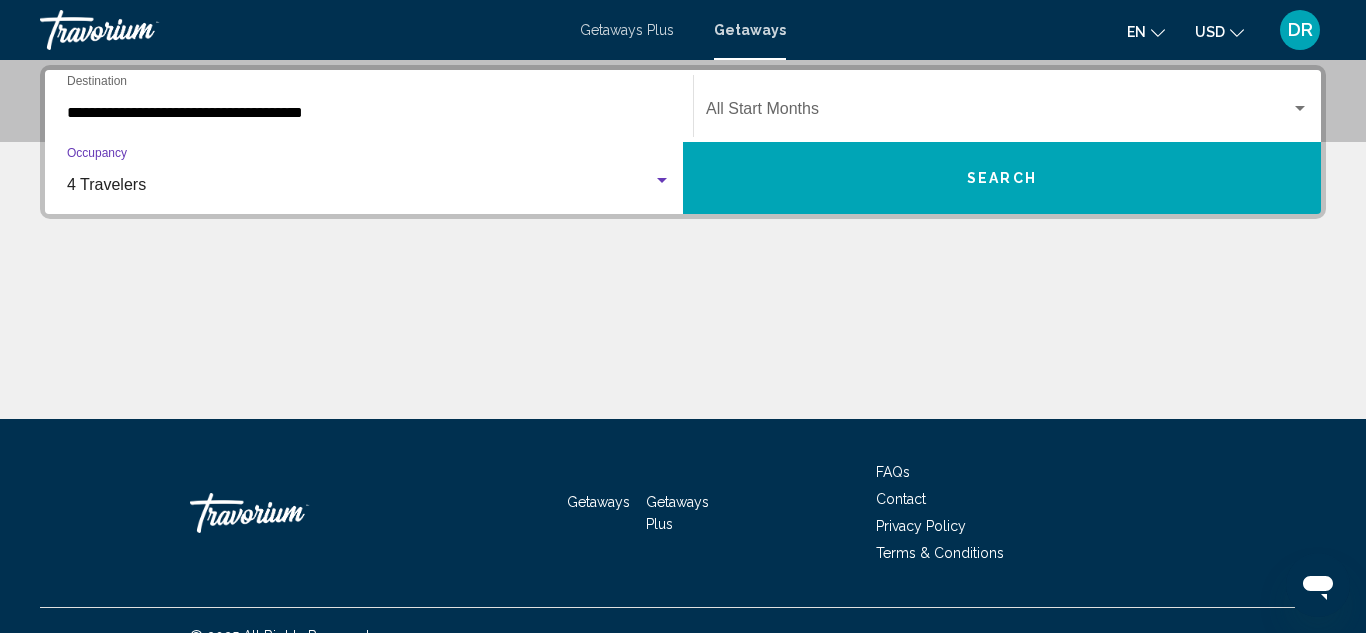 click at bounding box center (1300, 108) 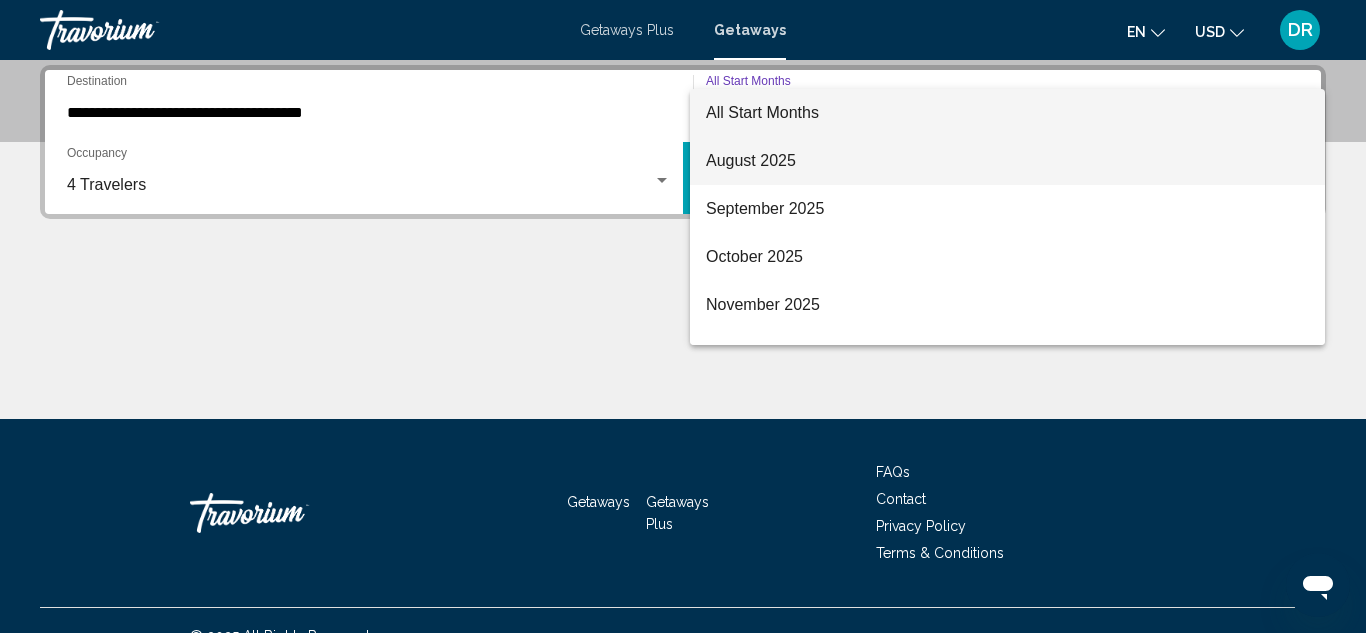 click on "August 2025" at bounding box center [1007, 161] 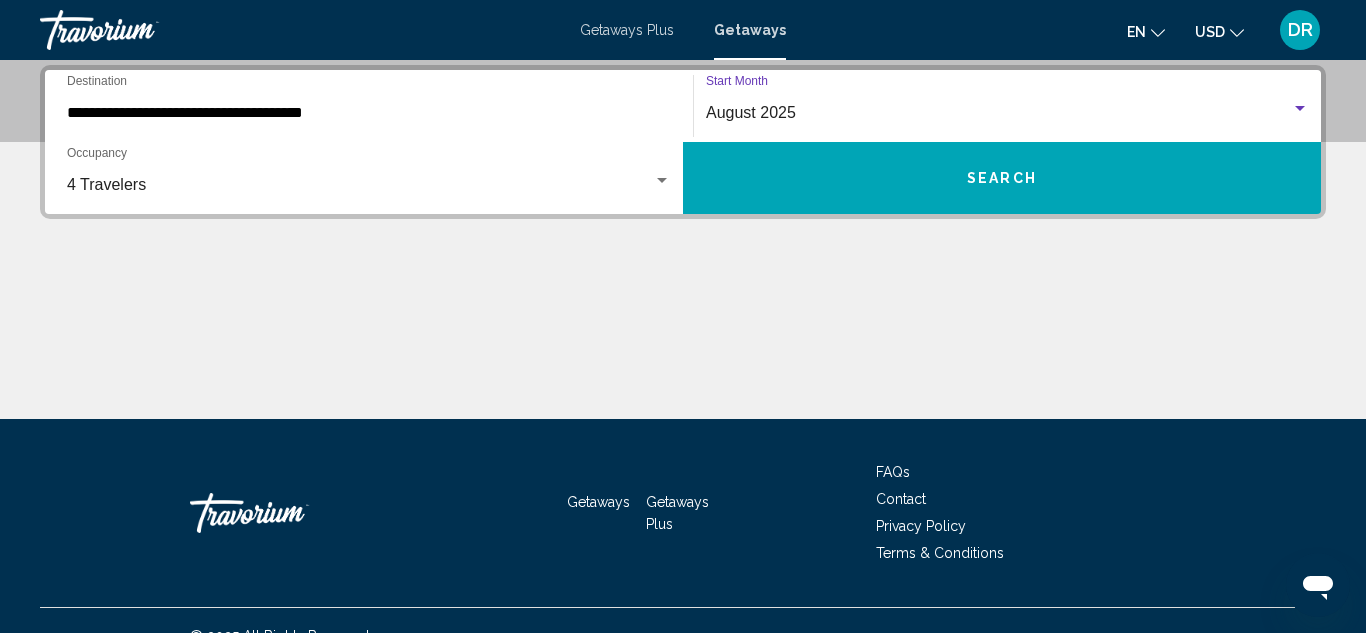 click on "Search" at bounding box center [1002, 178] 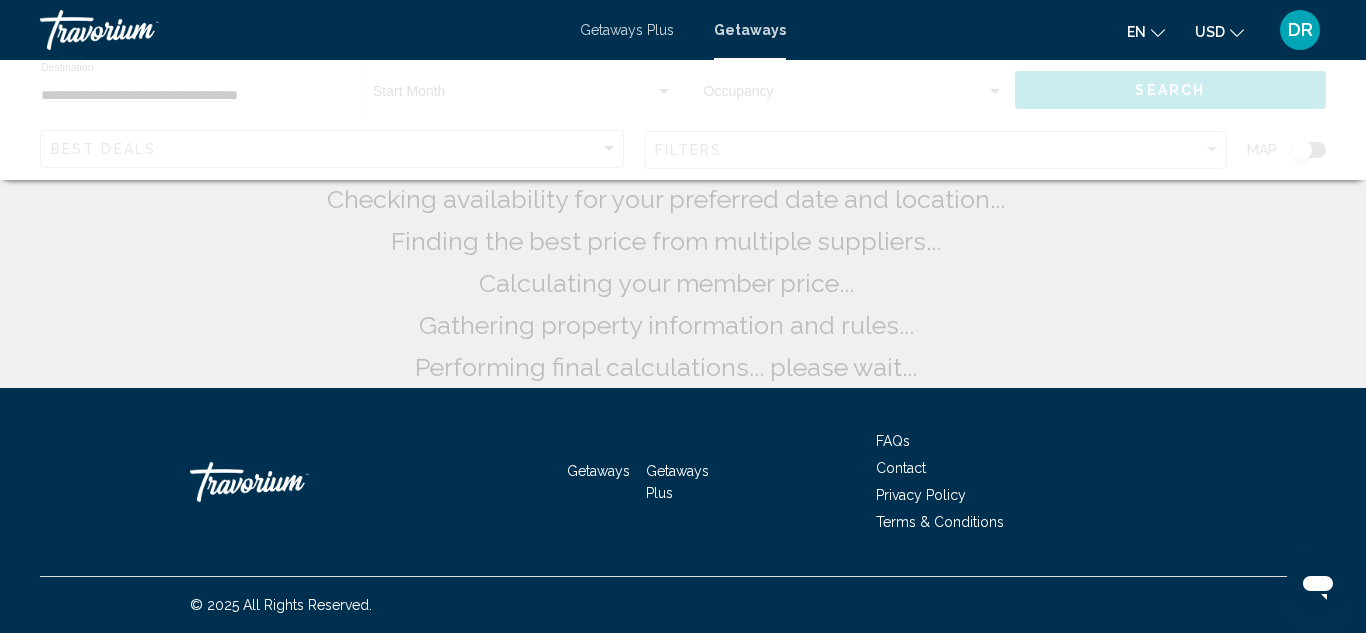 scroll, scrollTop: 0, scrollLeft: 0, axis: both 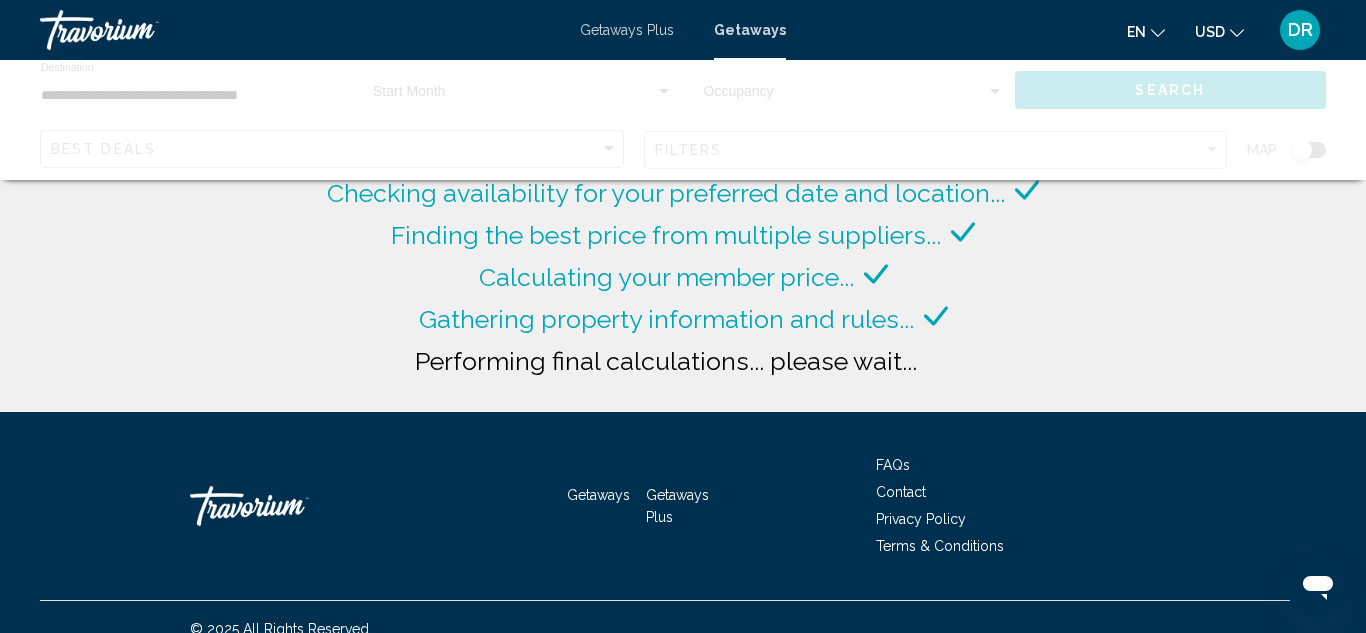 click on "Searching thousands of resorts...
Checking availability for your preferred date and location...
Finding the best price from multiple suppliers...
Calculating your member price...
Gathering property information and rules...
Performing final calculations... please wait..." 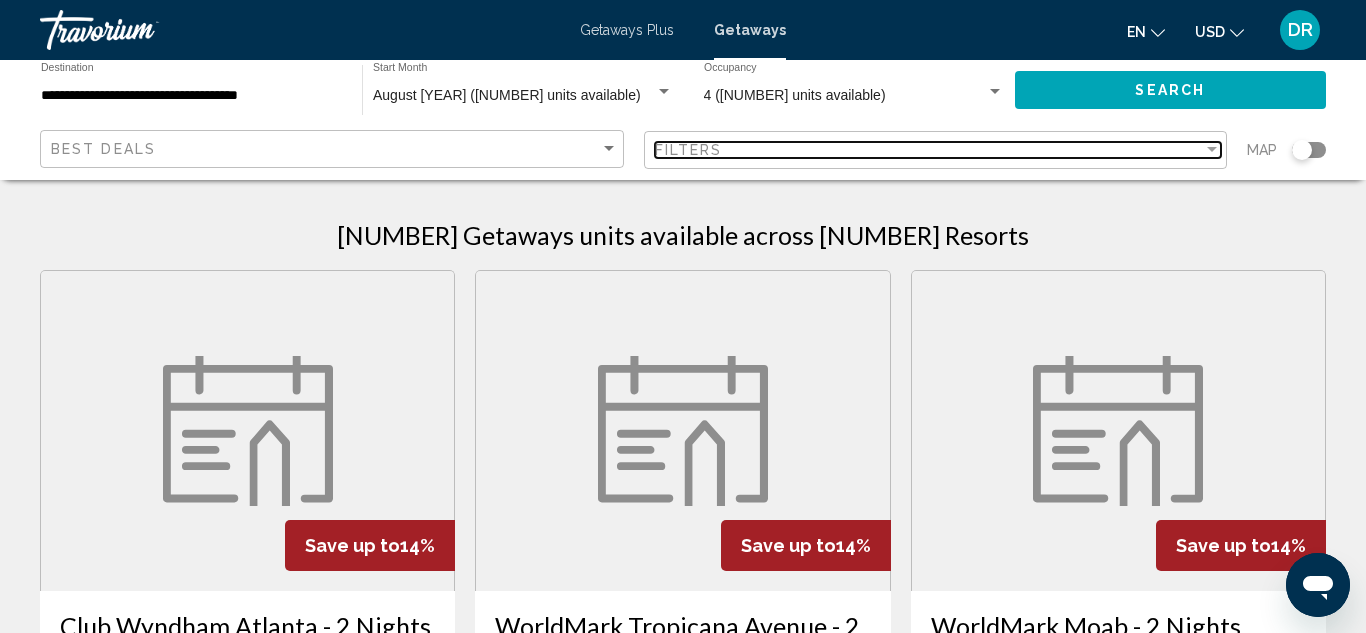 click at bounding box center [1212, 149] 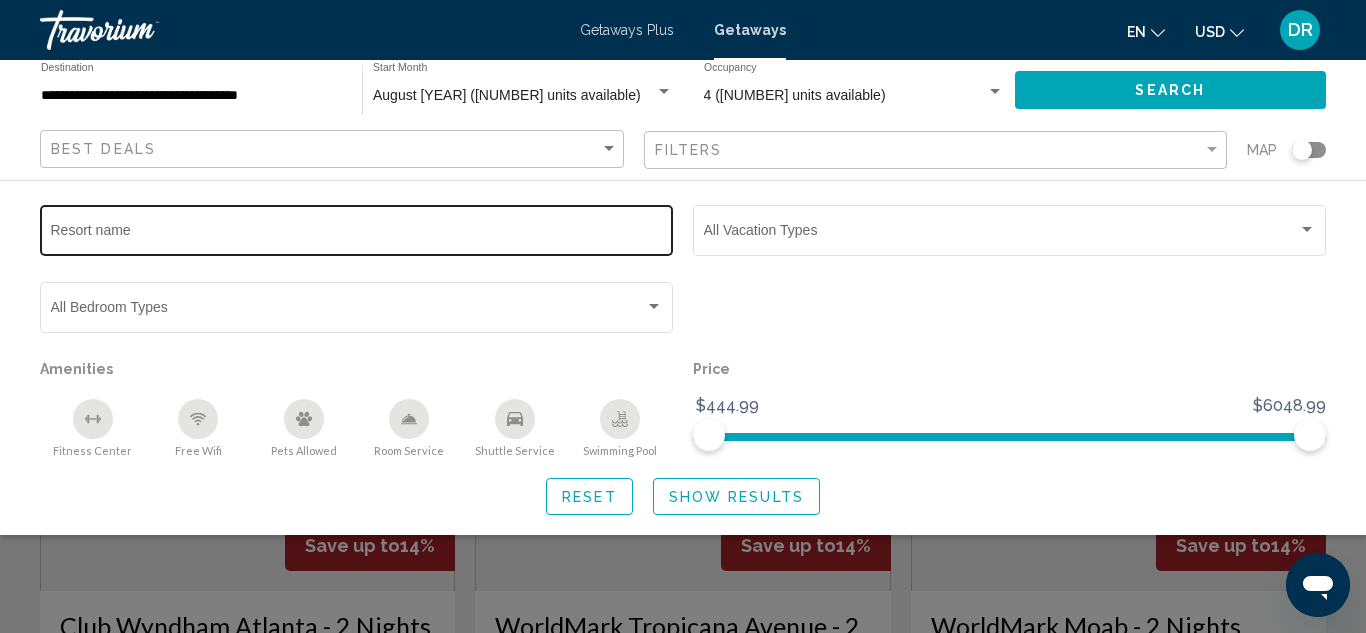 click on "Resort name" 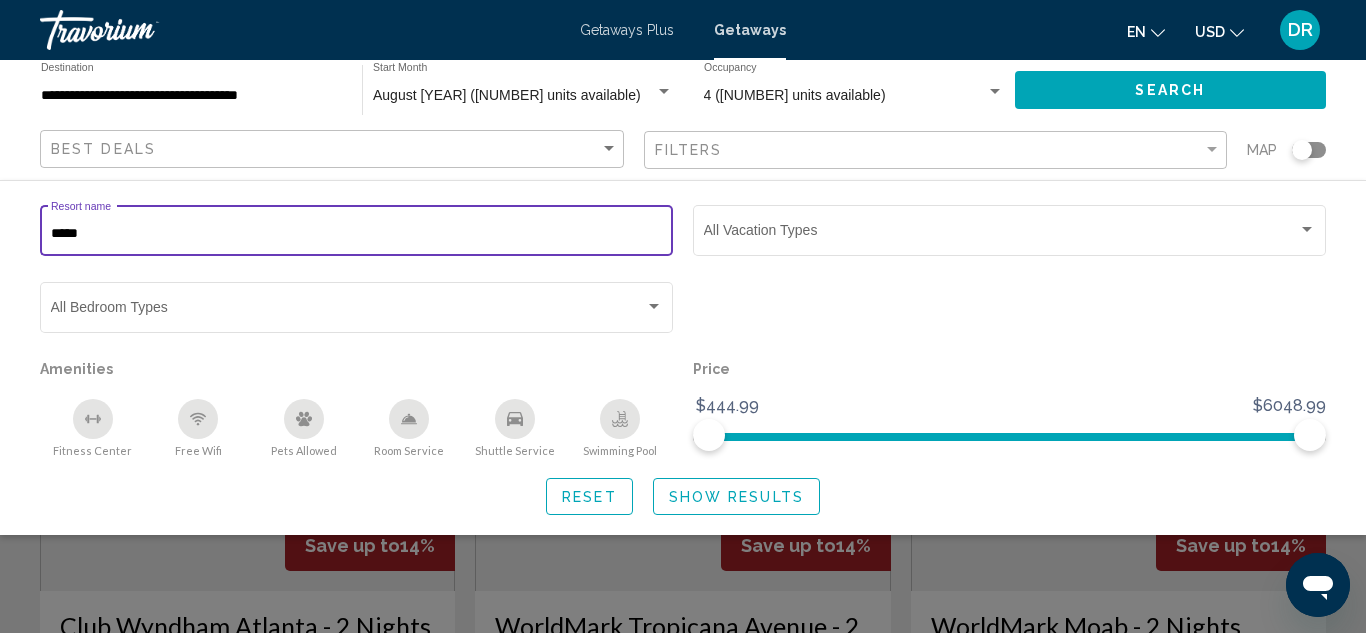 type on "******" 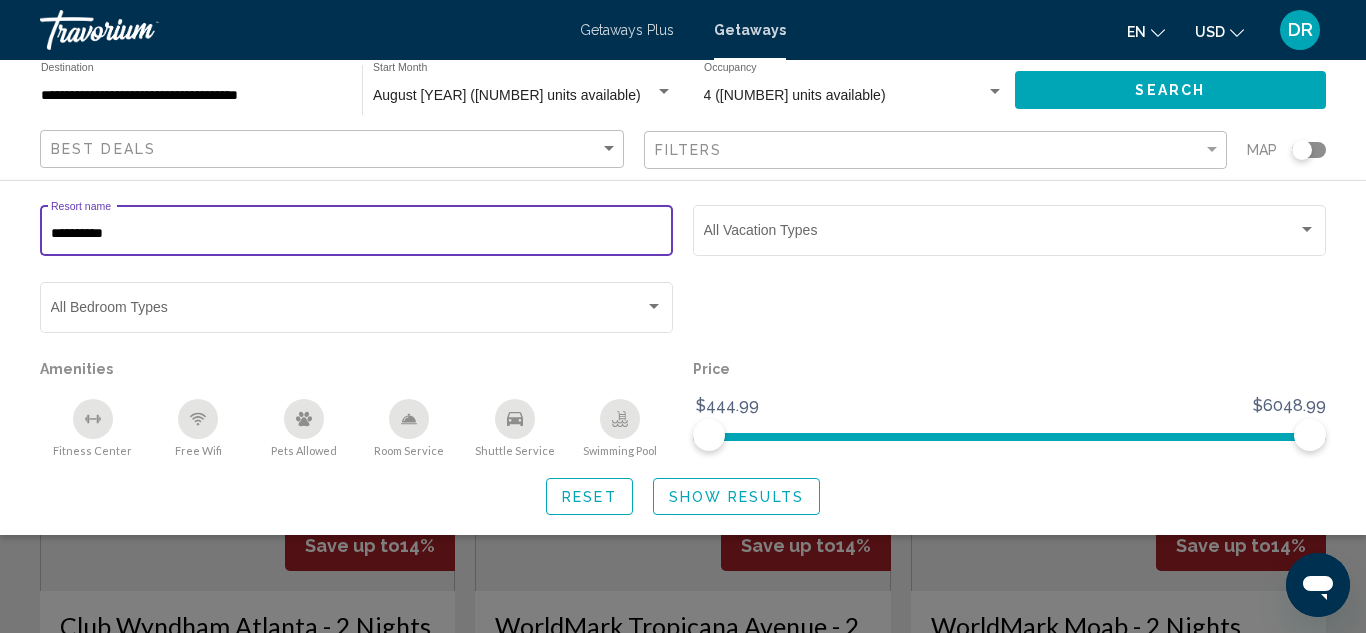type on "**********" 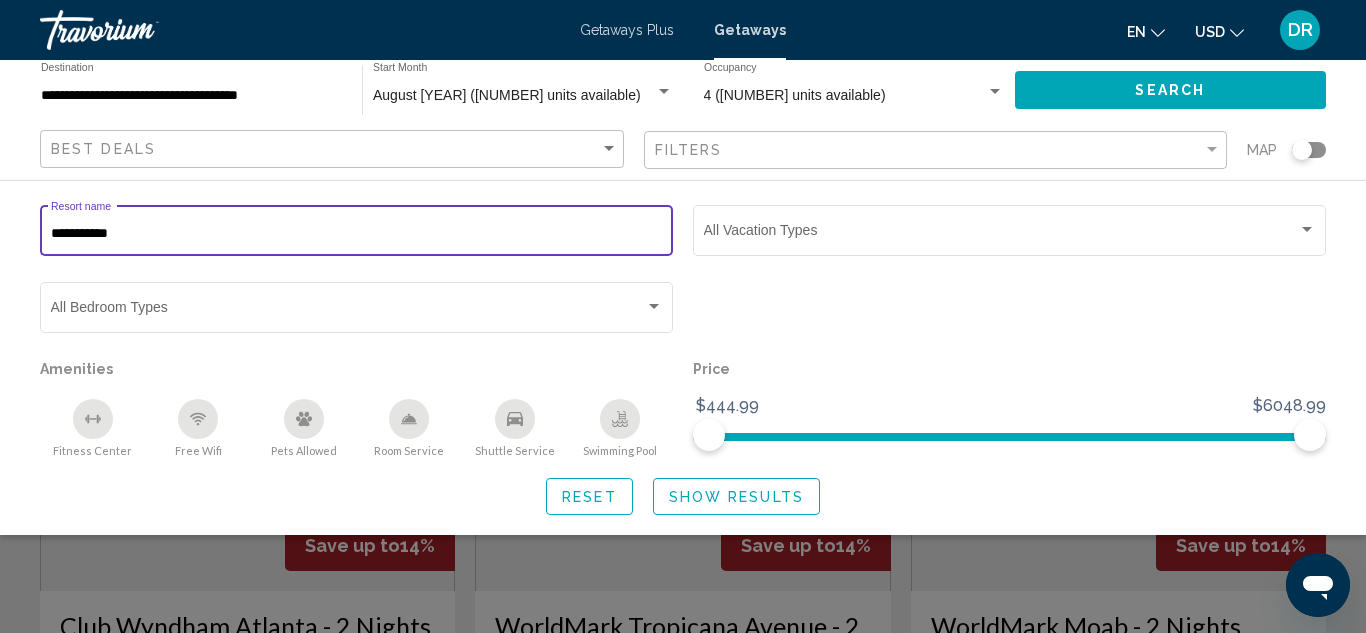 click on "Show Results" 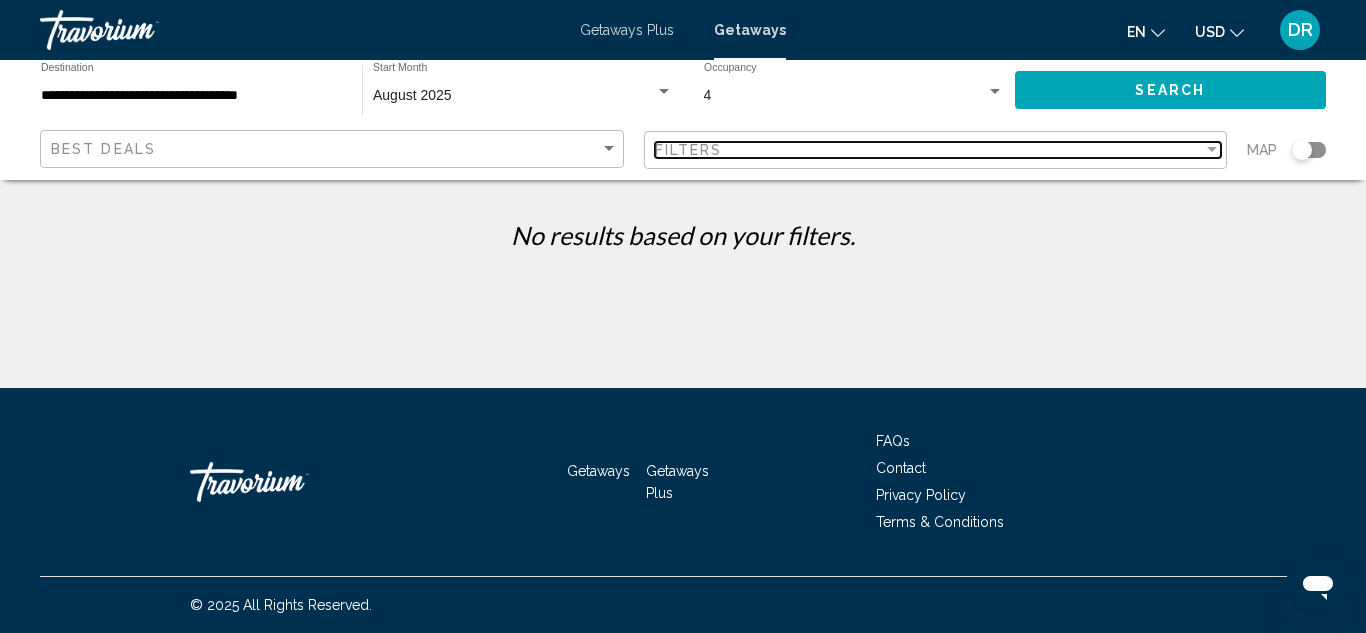 click on "Filters" at bounding box center [689, 150] 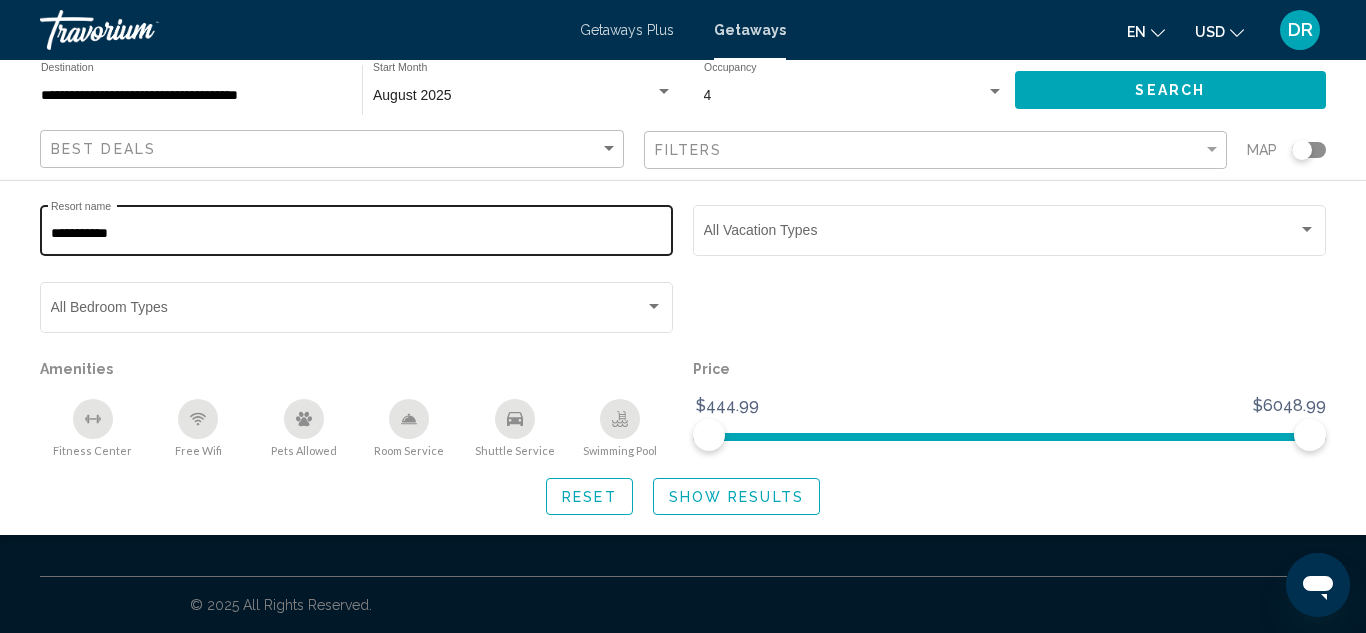 click on "**********" at bounding box center (357, 234) 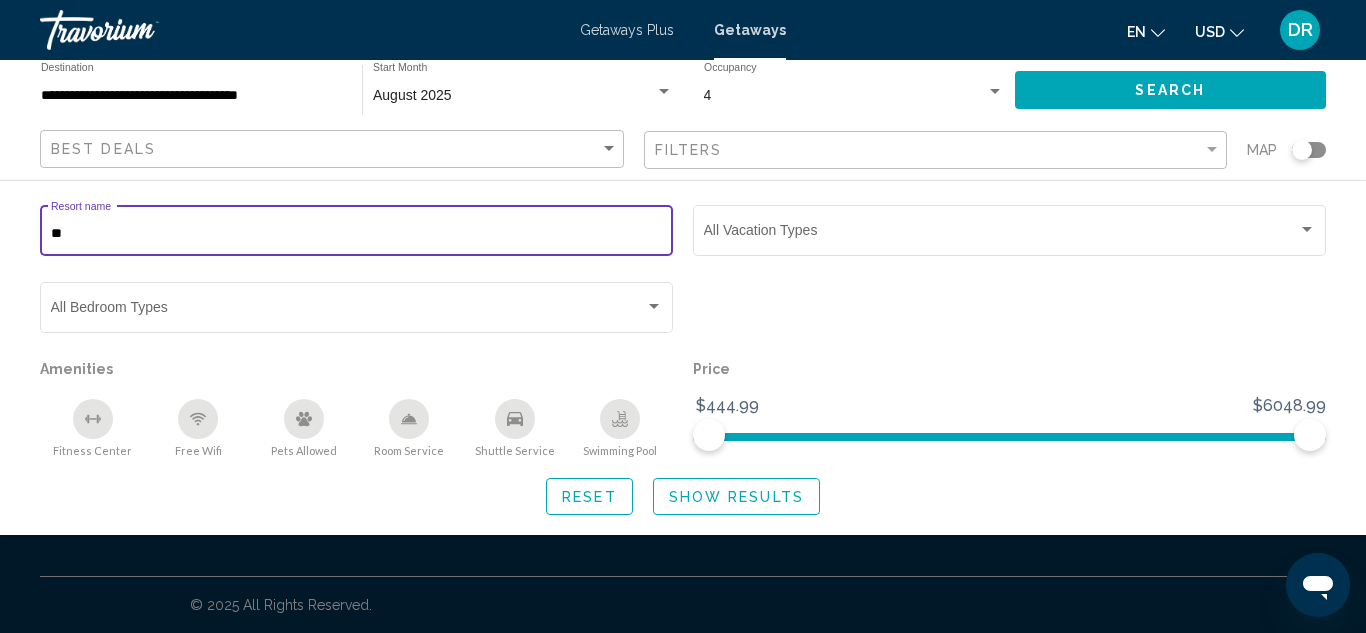 type on "*" 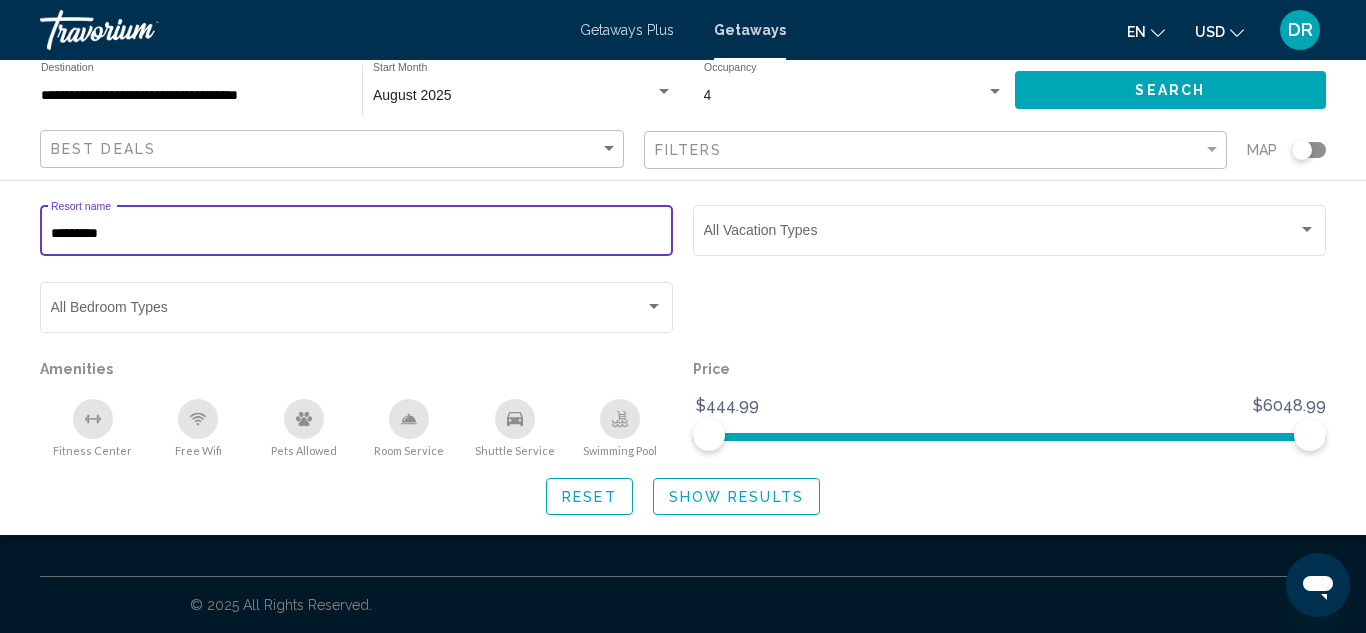 type on "*********" 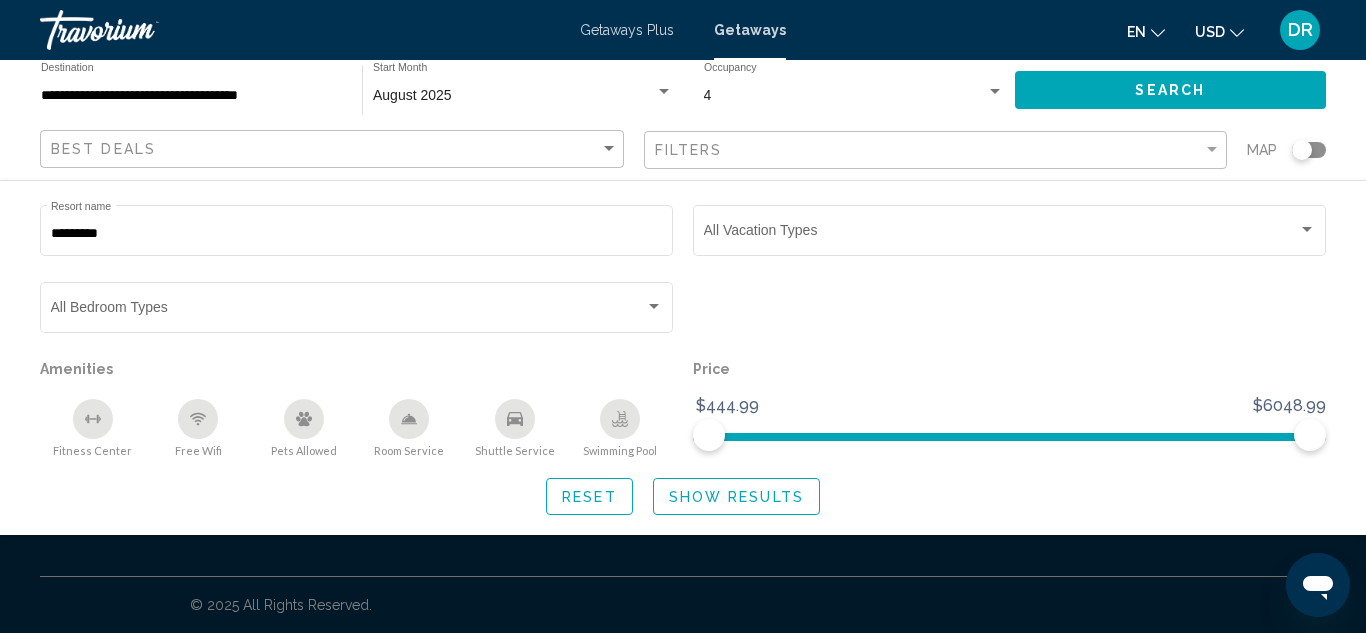 click on "Search" 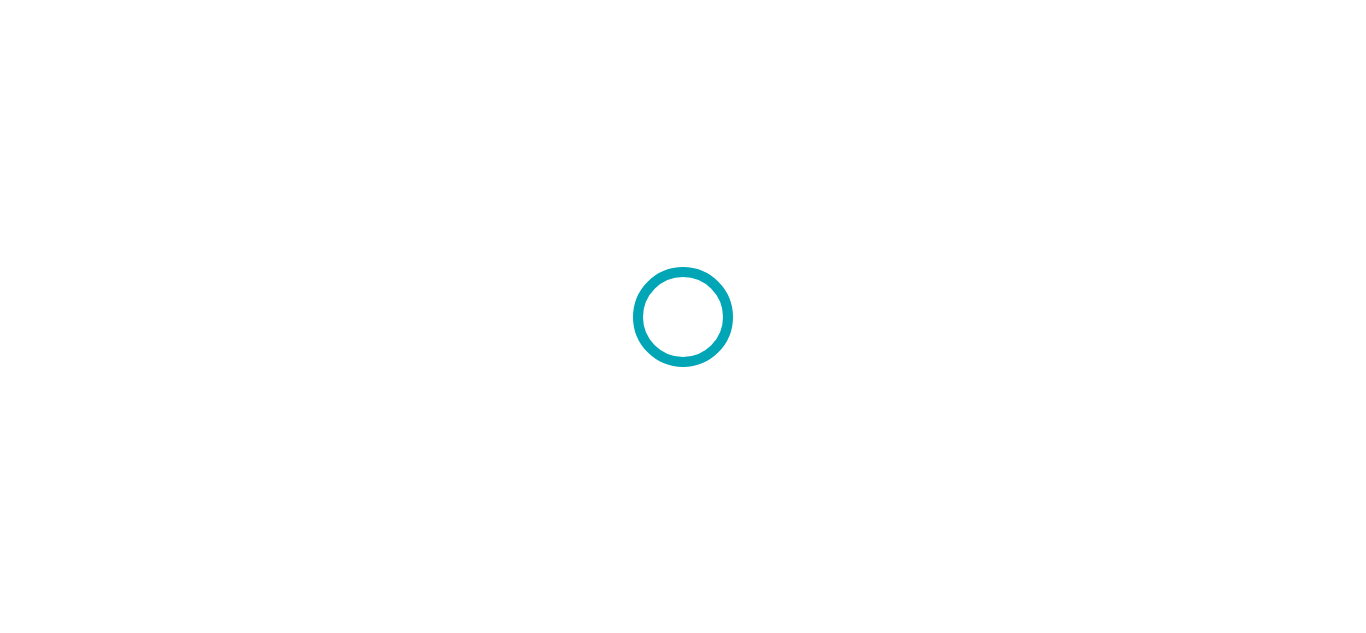 scroll, scrollTop: 0, scrollLeft: 0, axis: both 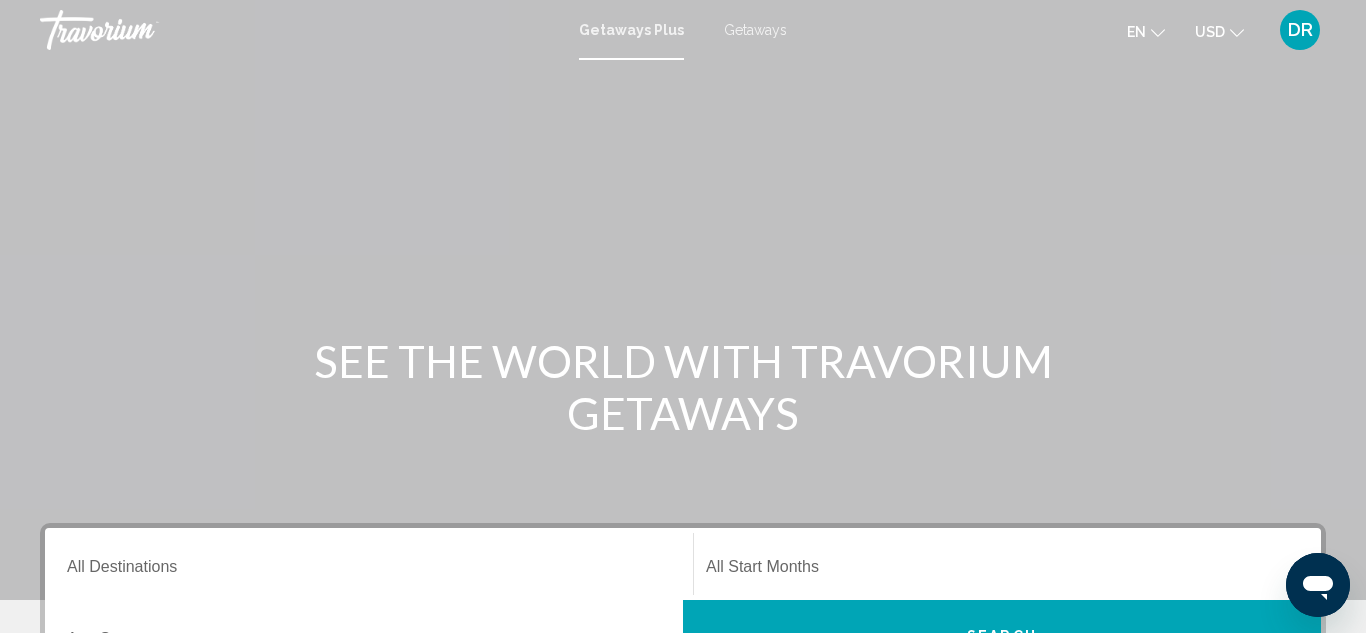 click on "Getaways" at bounding box center (755, 30) 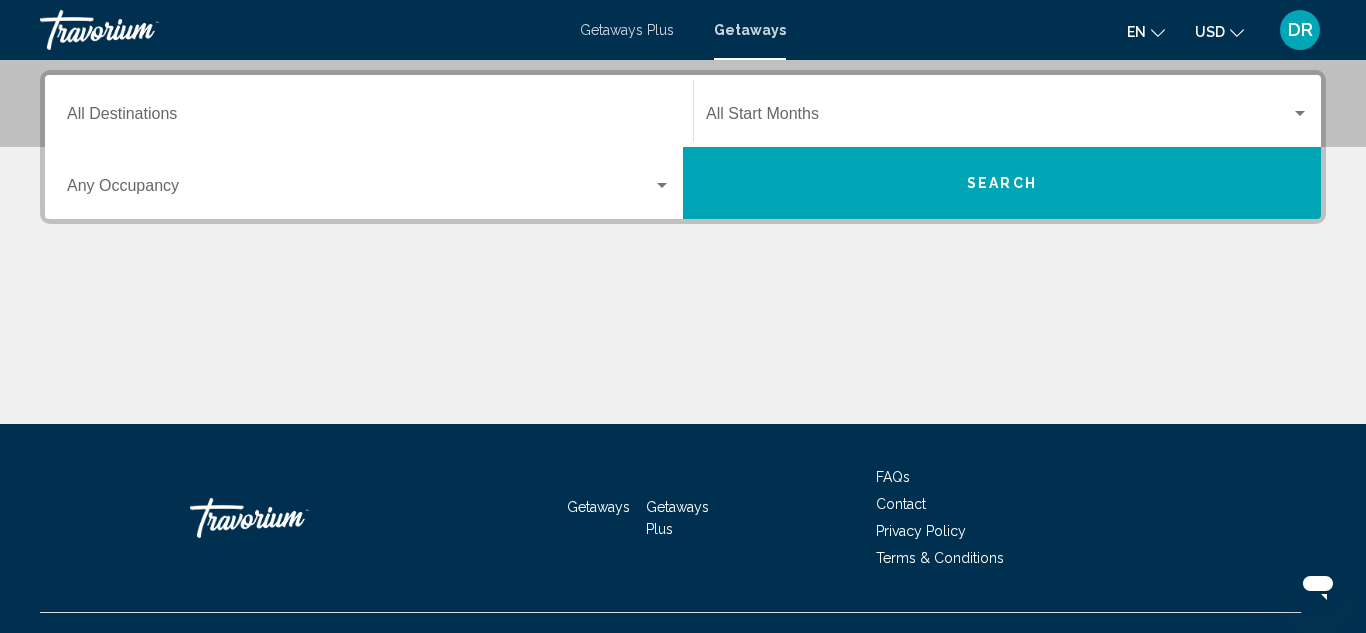 scroll, scrollTop: 449, scrollLeft: 0, axis: vertical 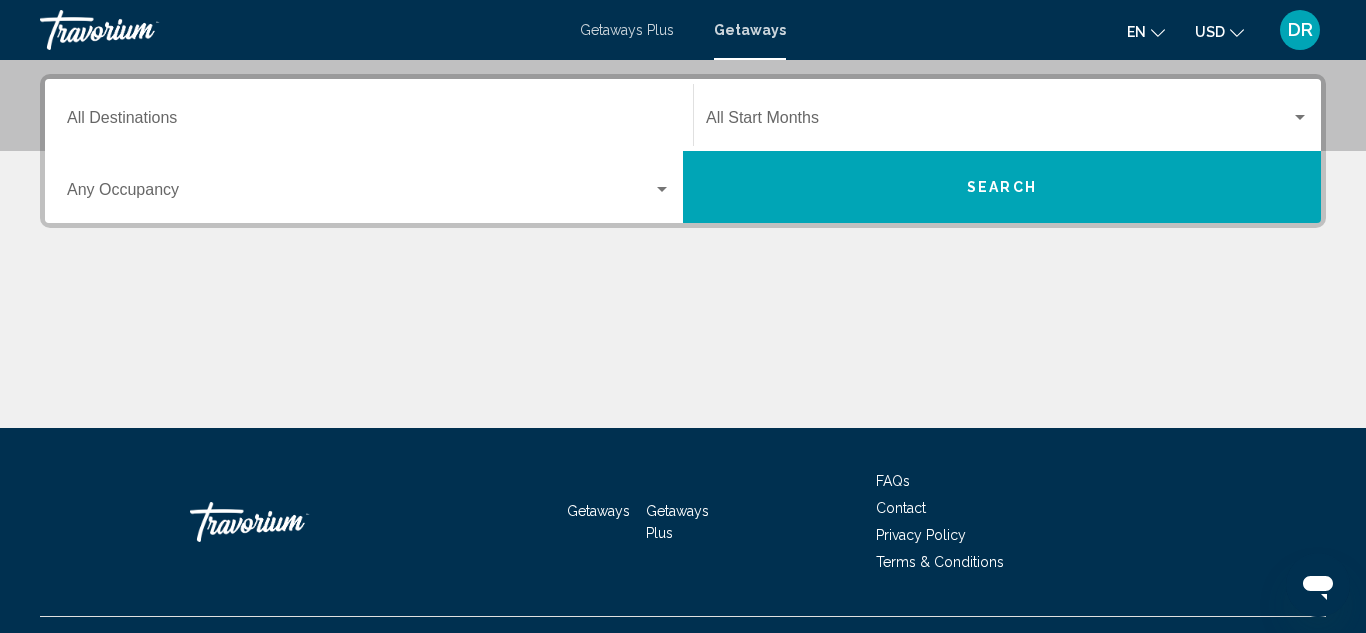 click 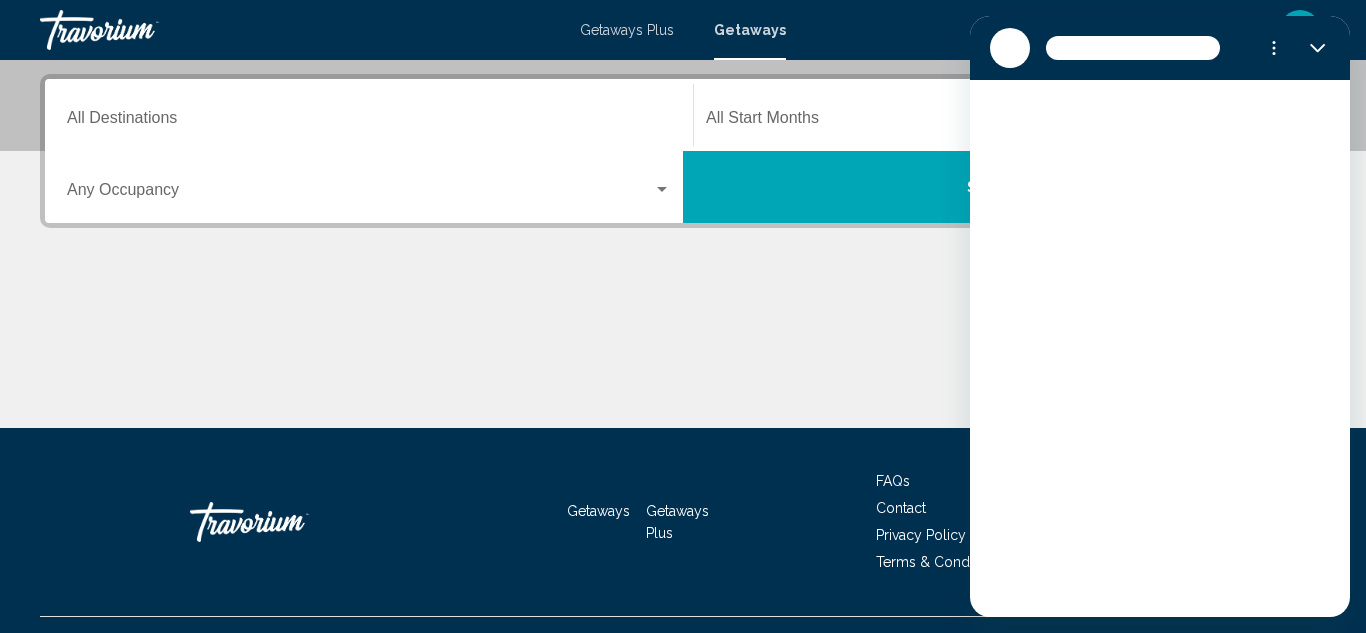 scroll, scrollTop: 0, scrollLeft: 0, axis: both 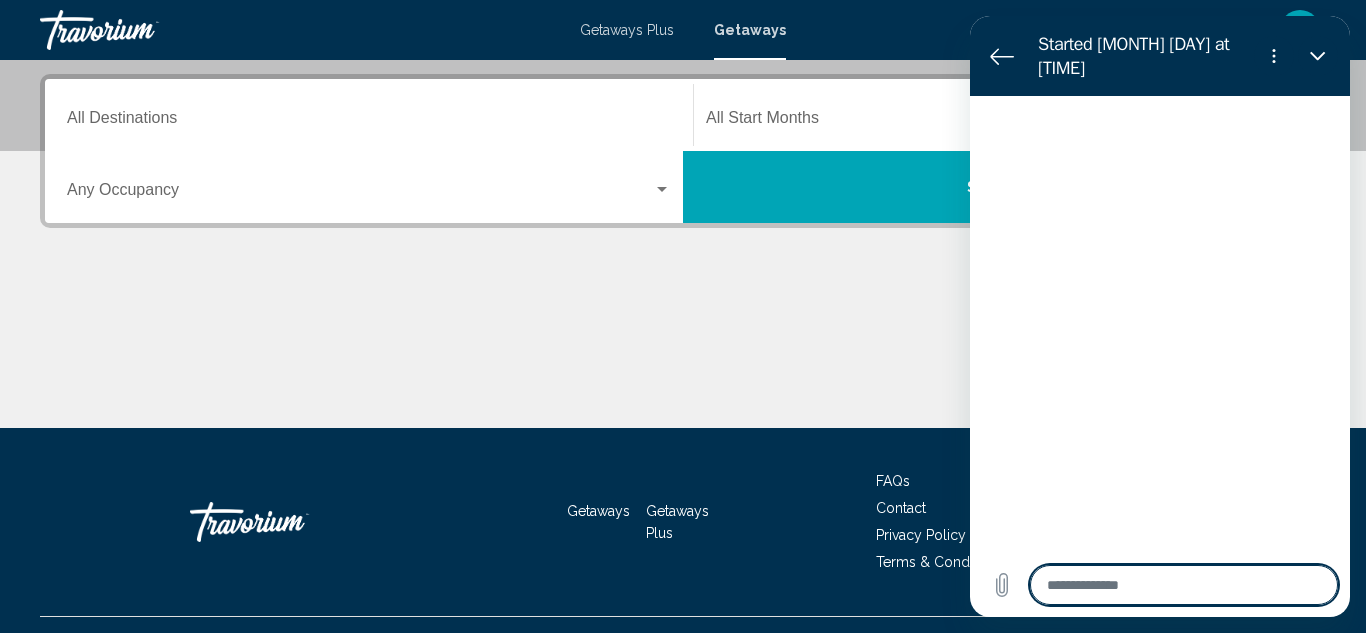 type on "*" 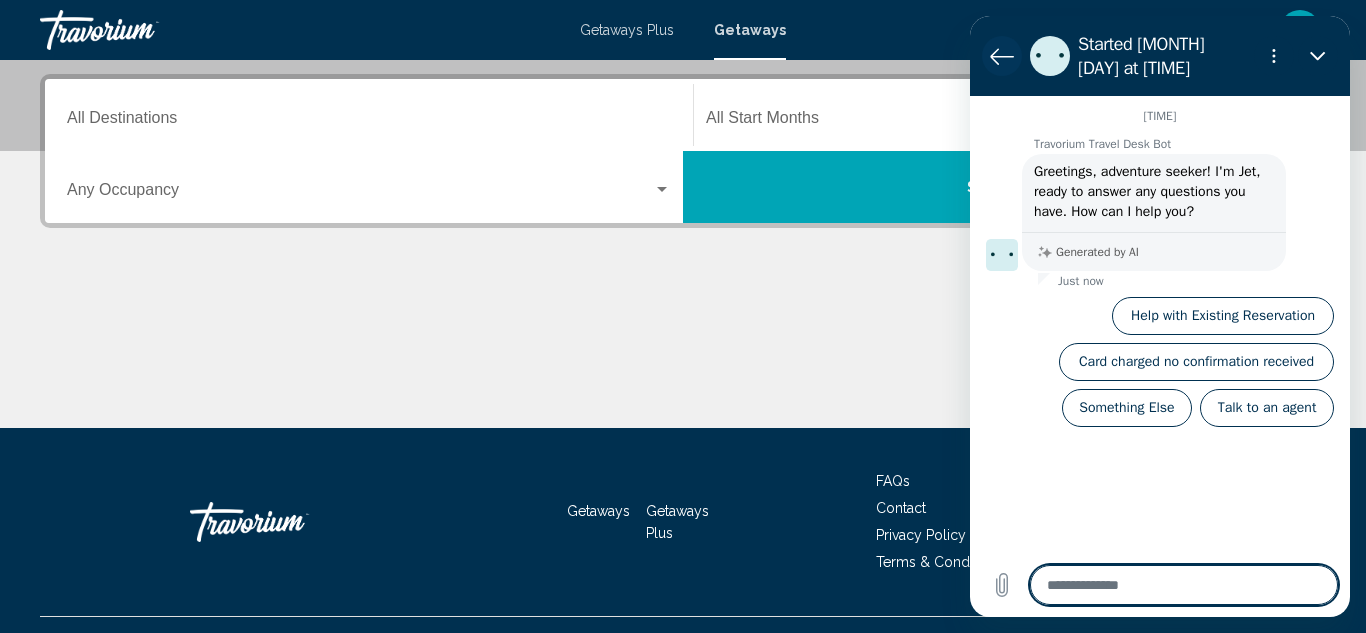 click 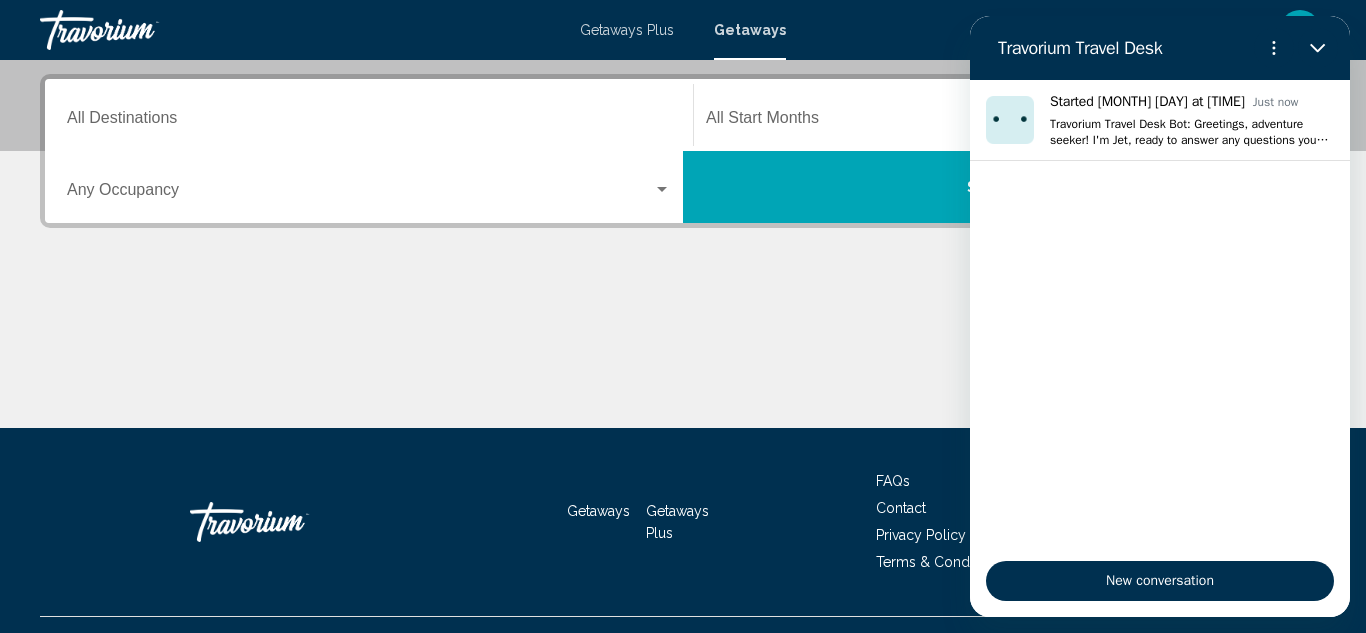 click at bounding box center [683, 353] 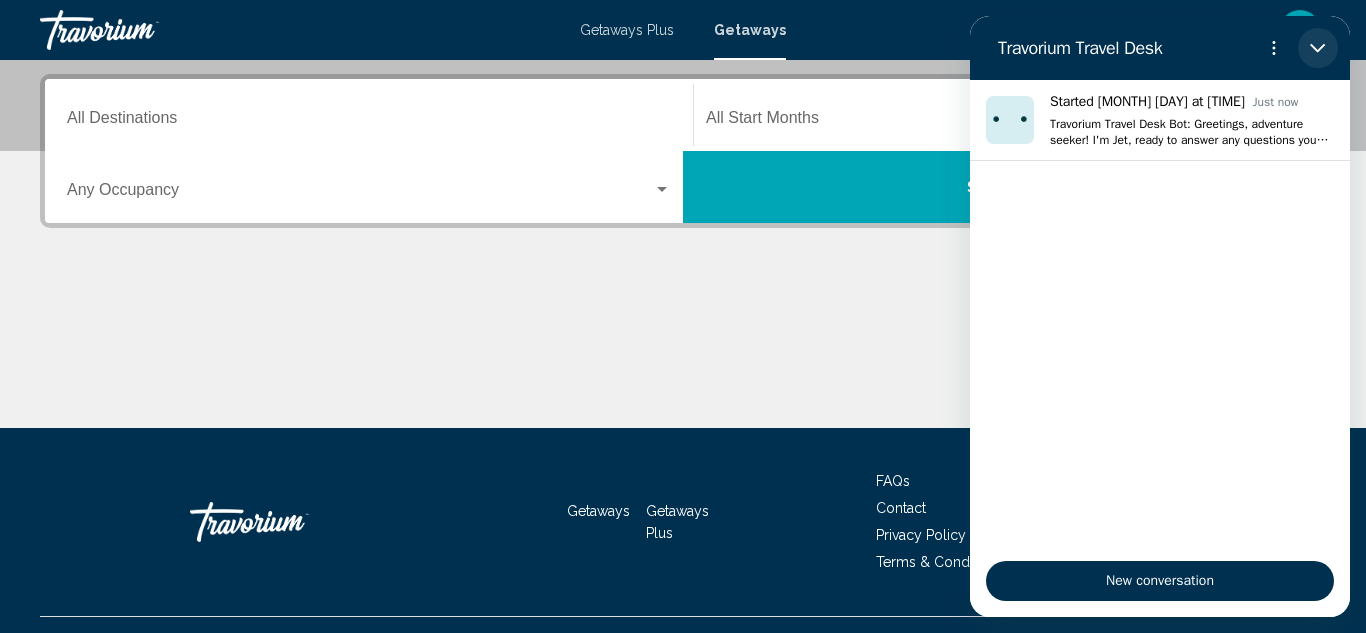 click 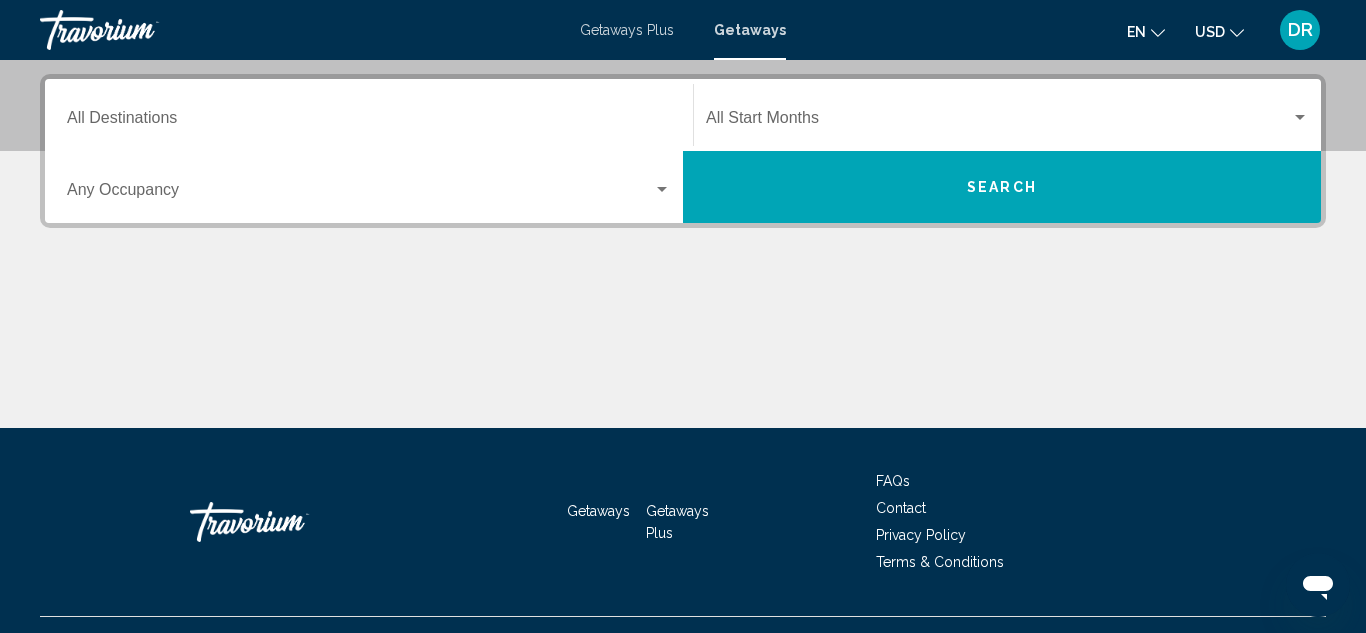 type 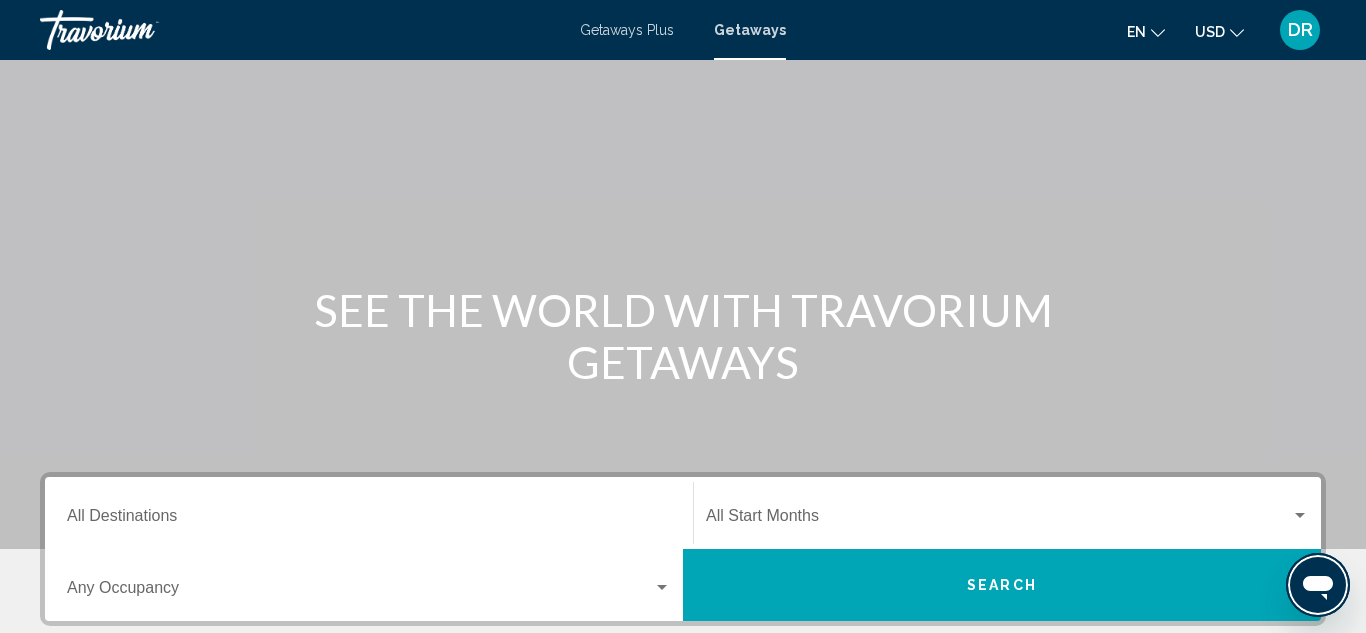 scroll, scrollTop: 0, scrollLeft: 0, axis: both 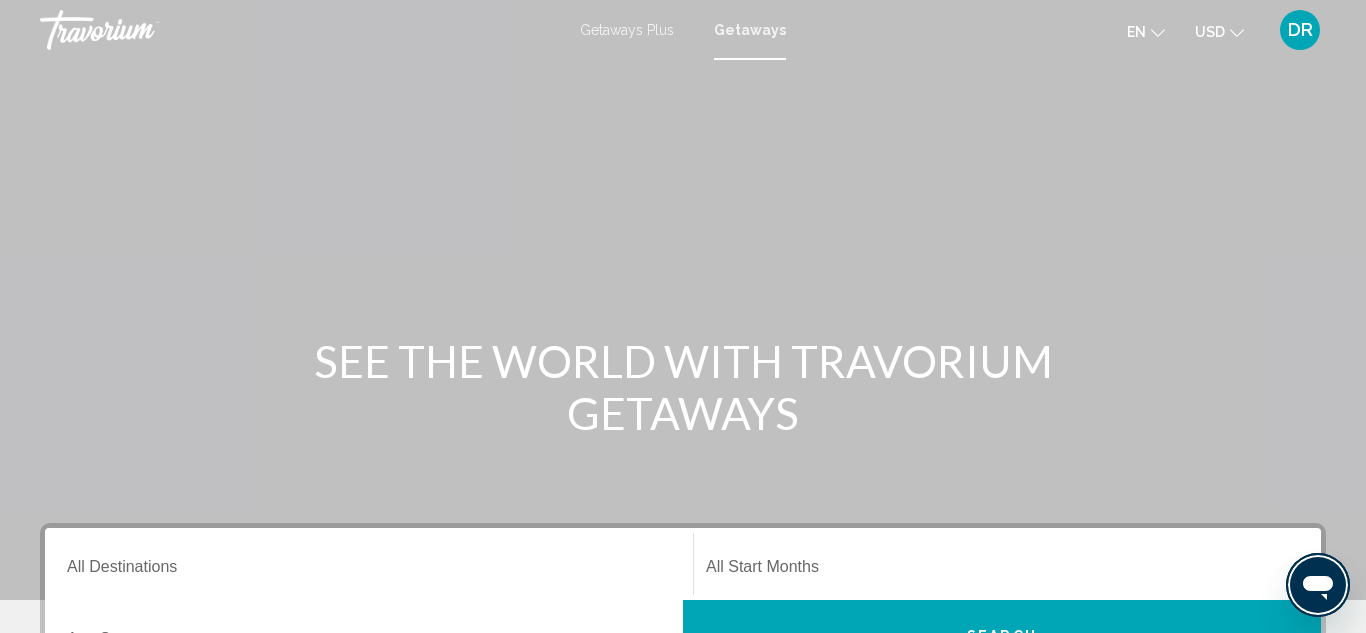 click 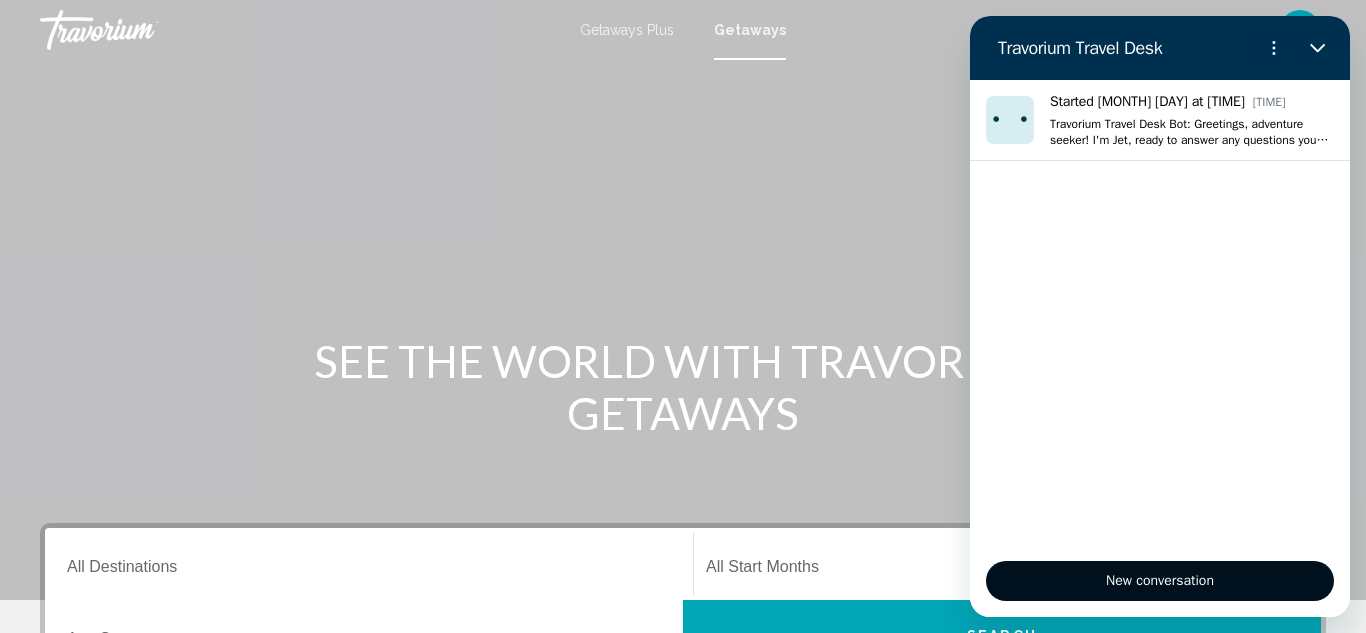 click on "New conversation" at bounding box center [1160, 581] 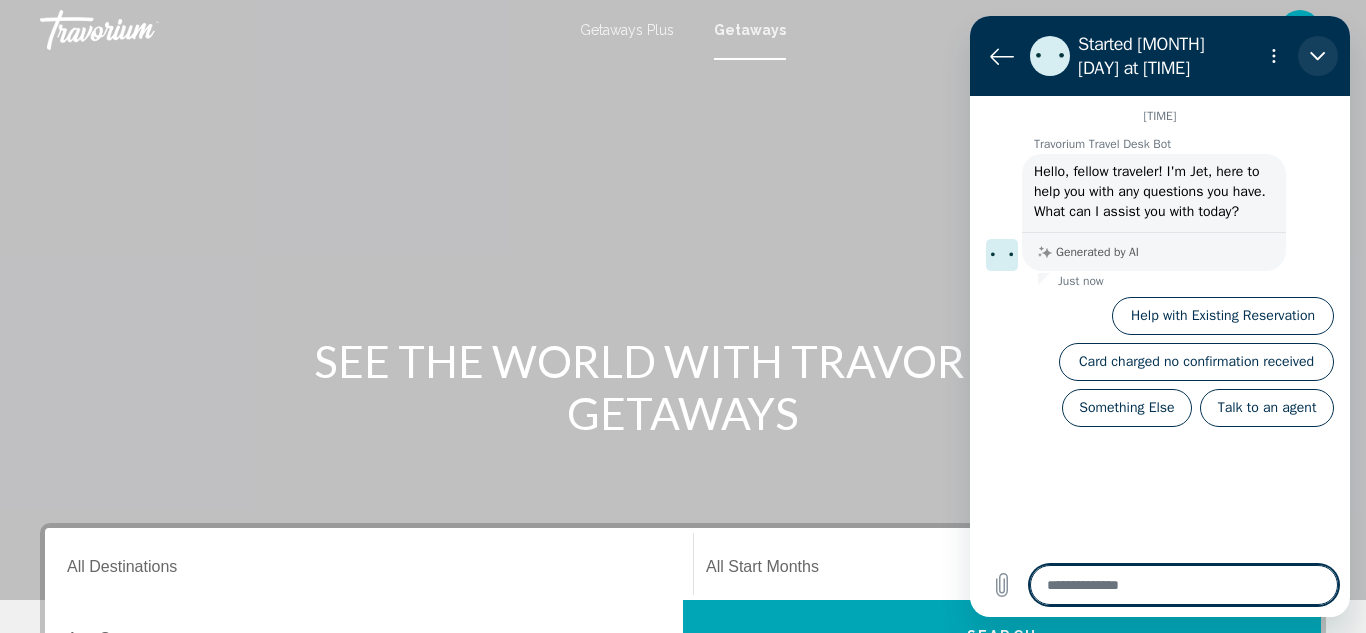 click 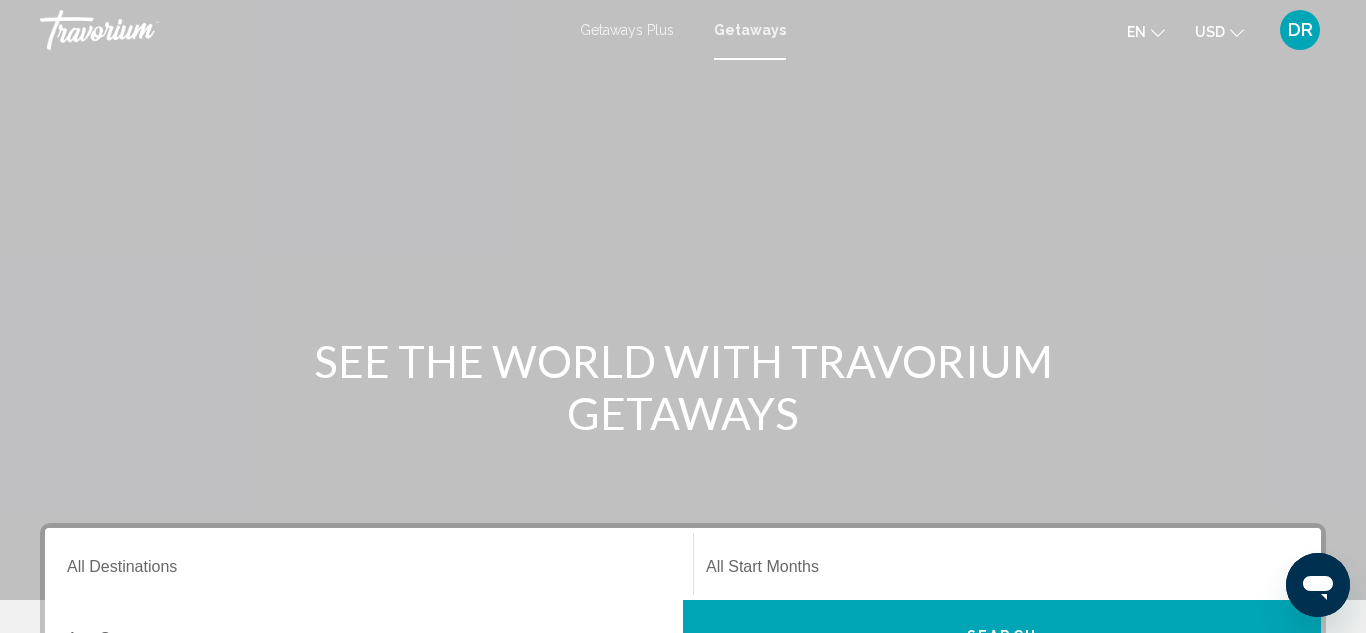 click at bounding box center [683, 300] 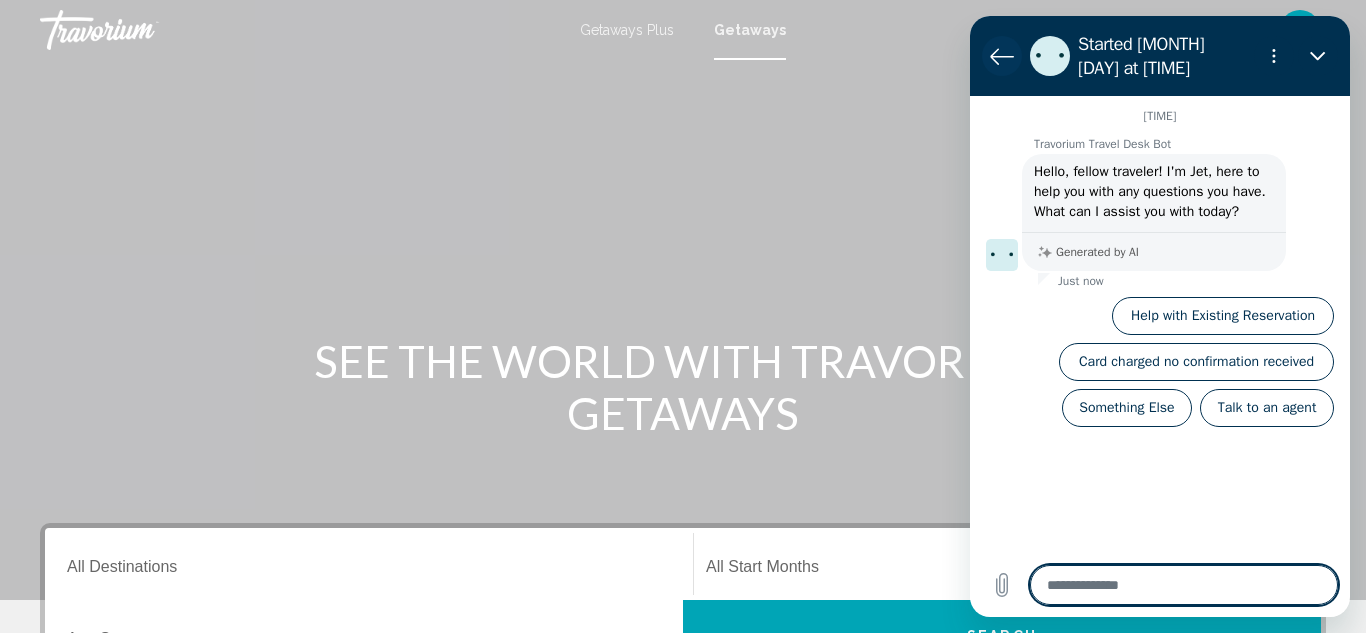 click 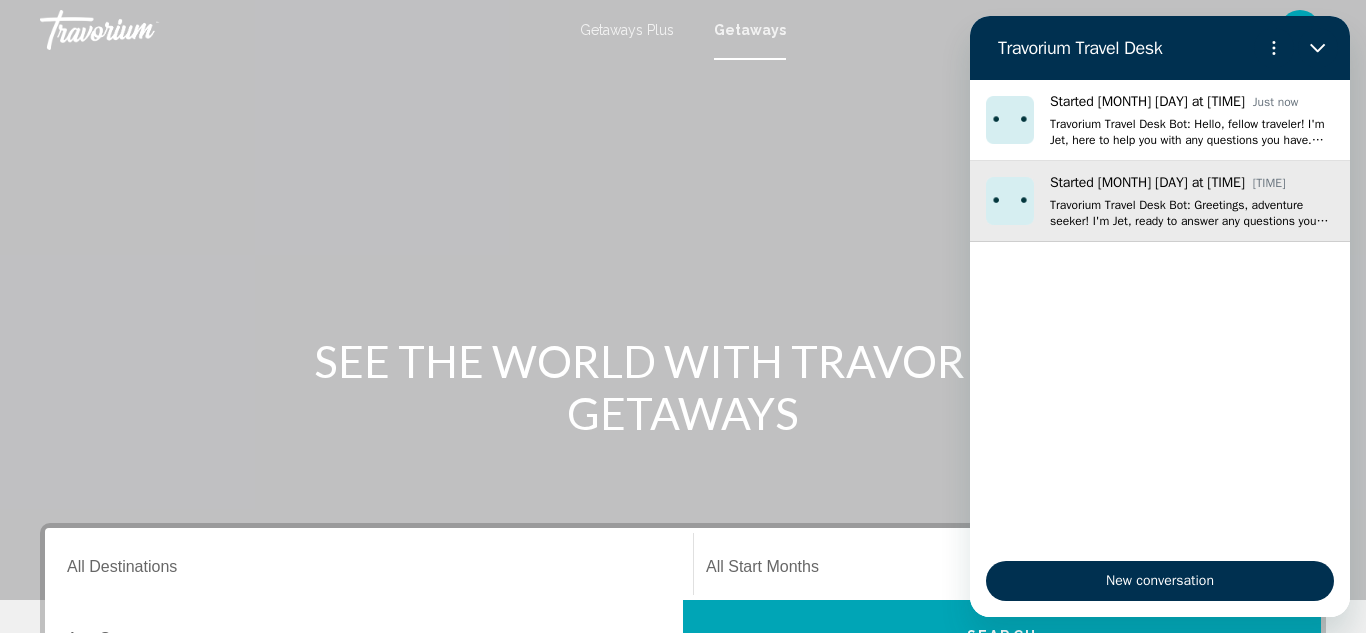 click on "Travorium Travel Desk Bot: Greetings, adventure seeker! I'm Jet, ready to answer any questions you have. How can I help you?" at bounding box center [1192, 213] 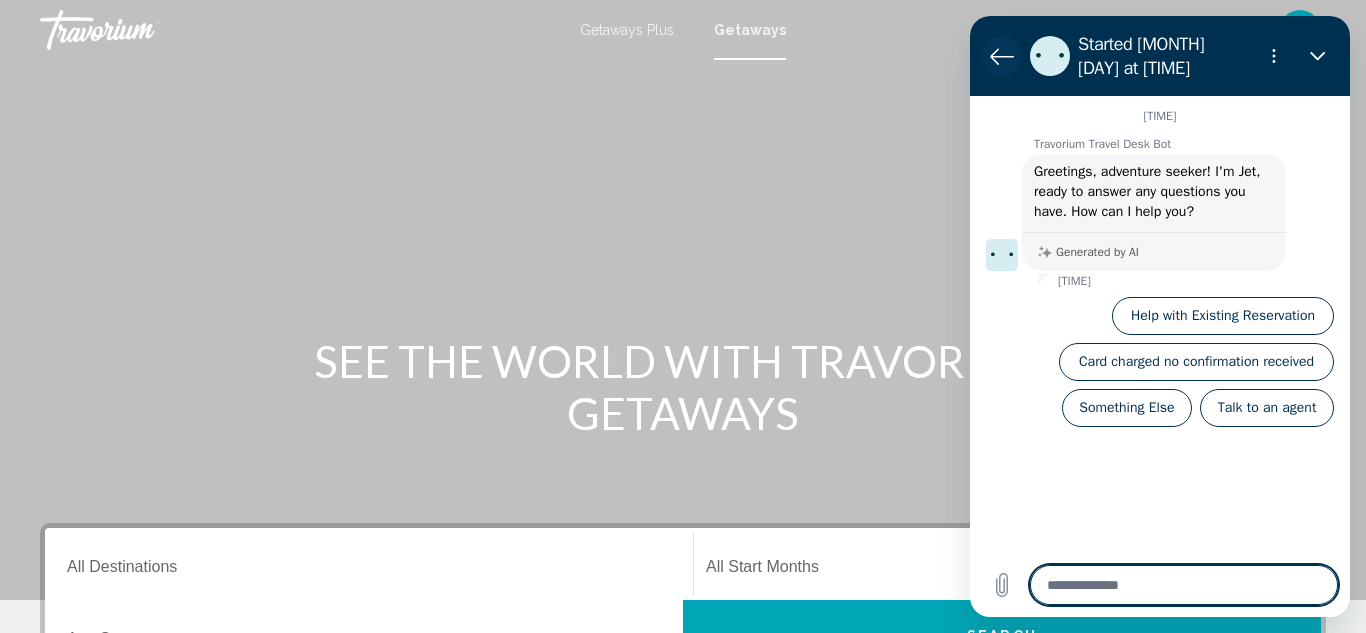 click 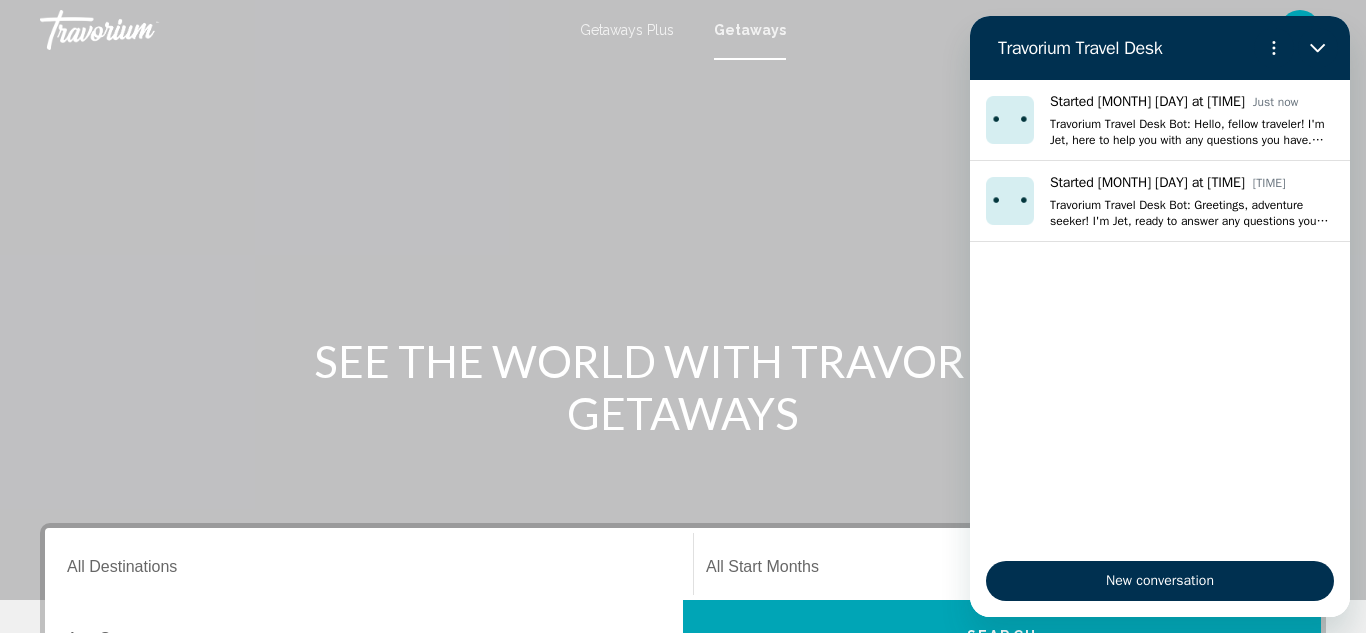 click on "Travorium Travel Desk" at bounding box center (1114, 48) 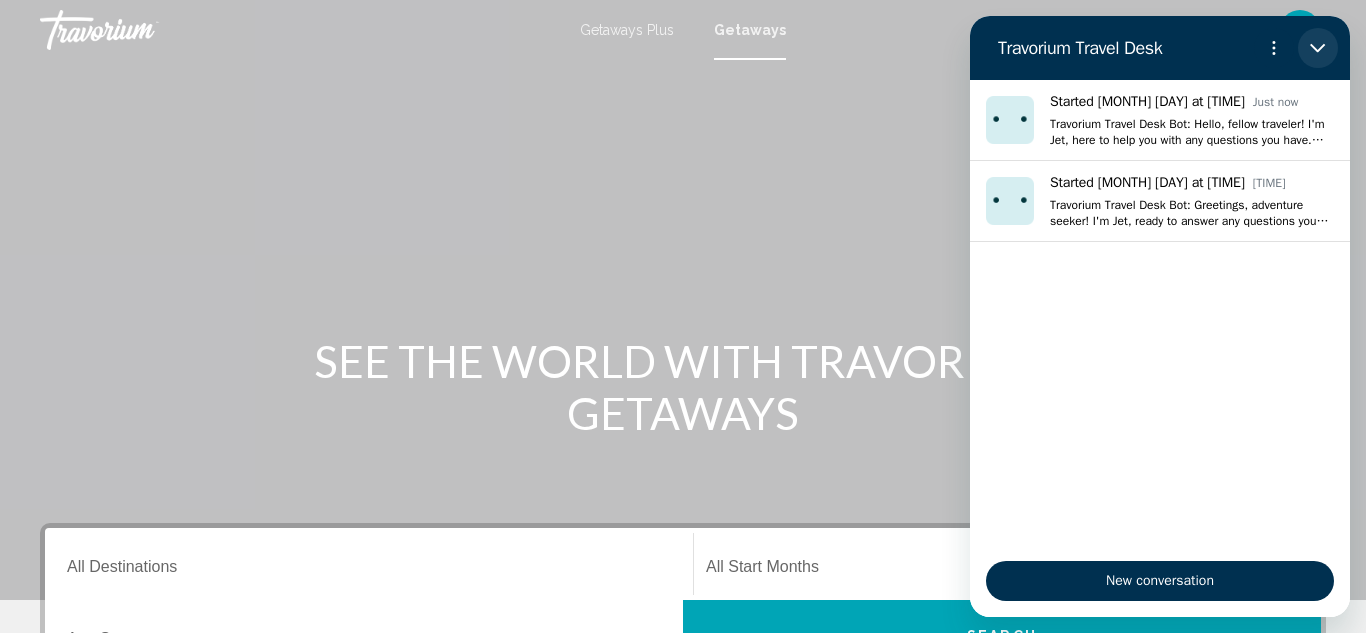 click at bounding box center [1318, 48] 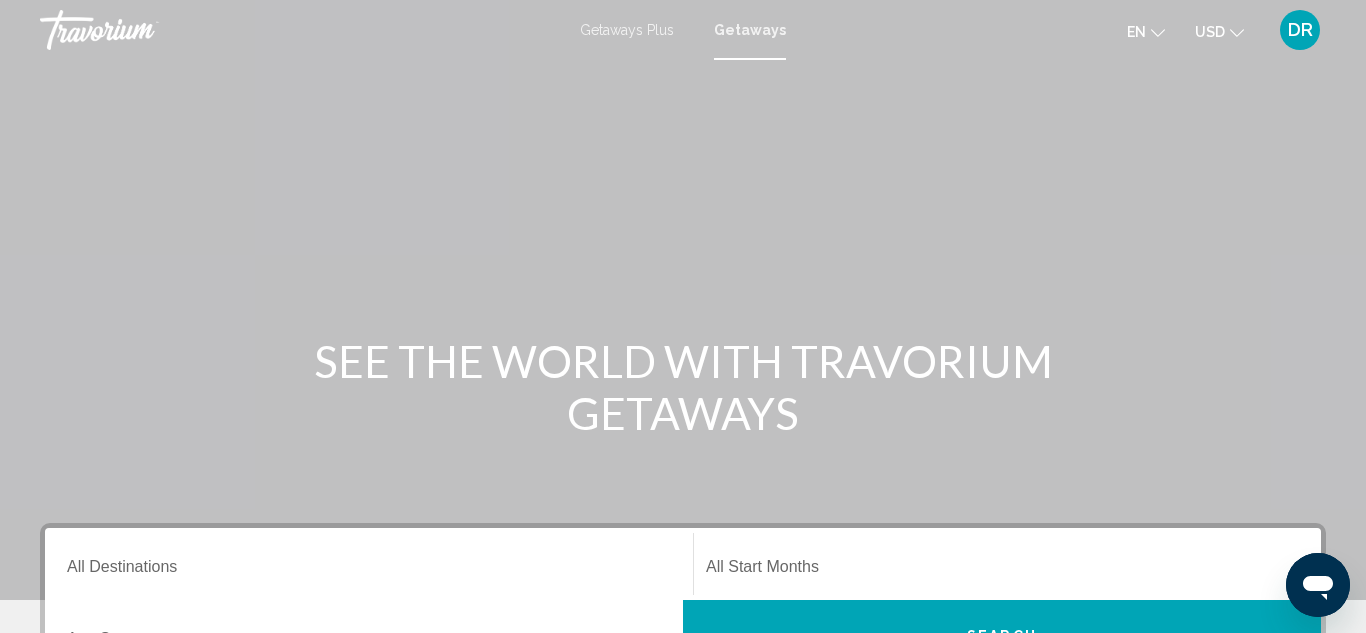 type 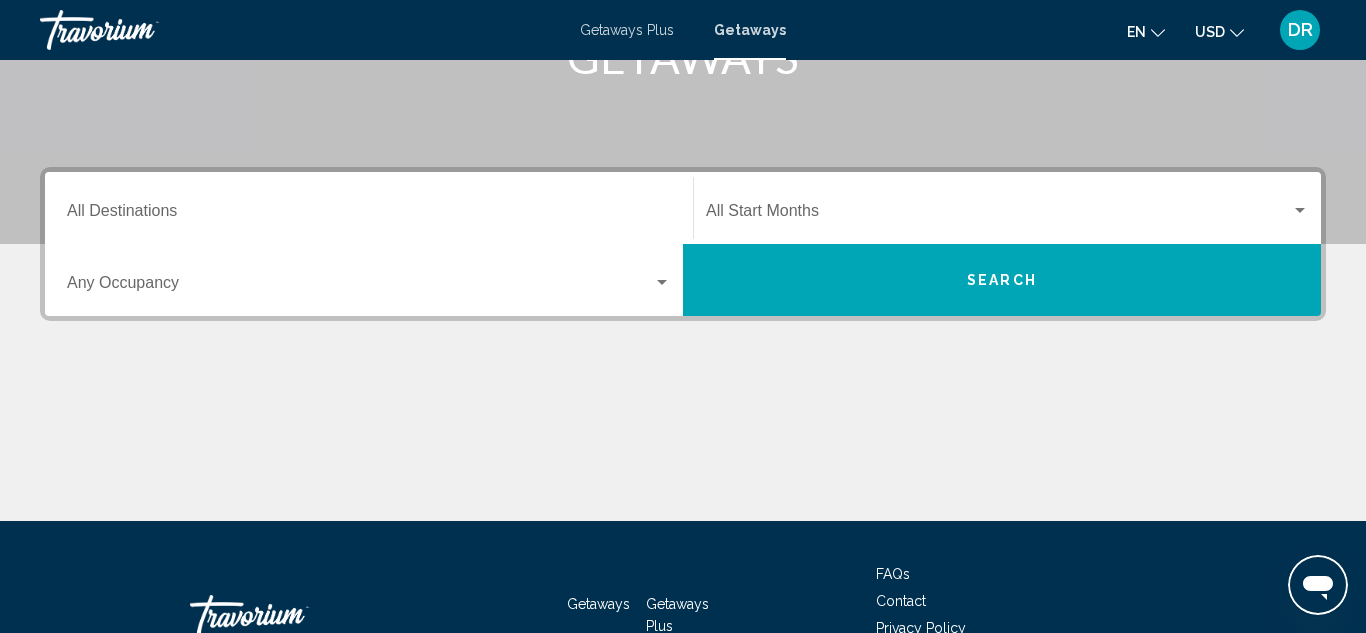 scroll, scrollTop: 360, scrollLeft: 0, axis: vertical 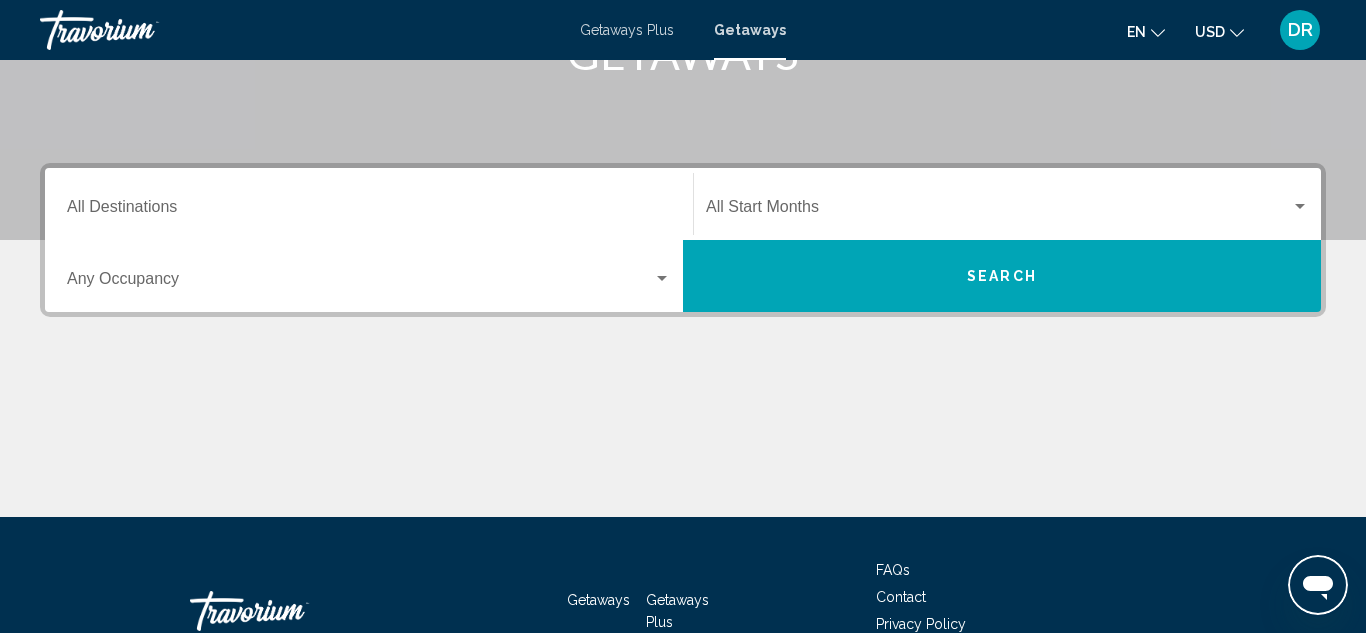 click on "Getaways" at bounding box center [598, 600] 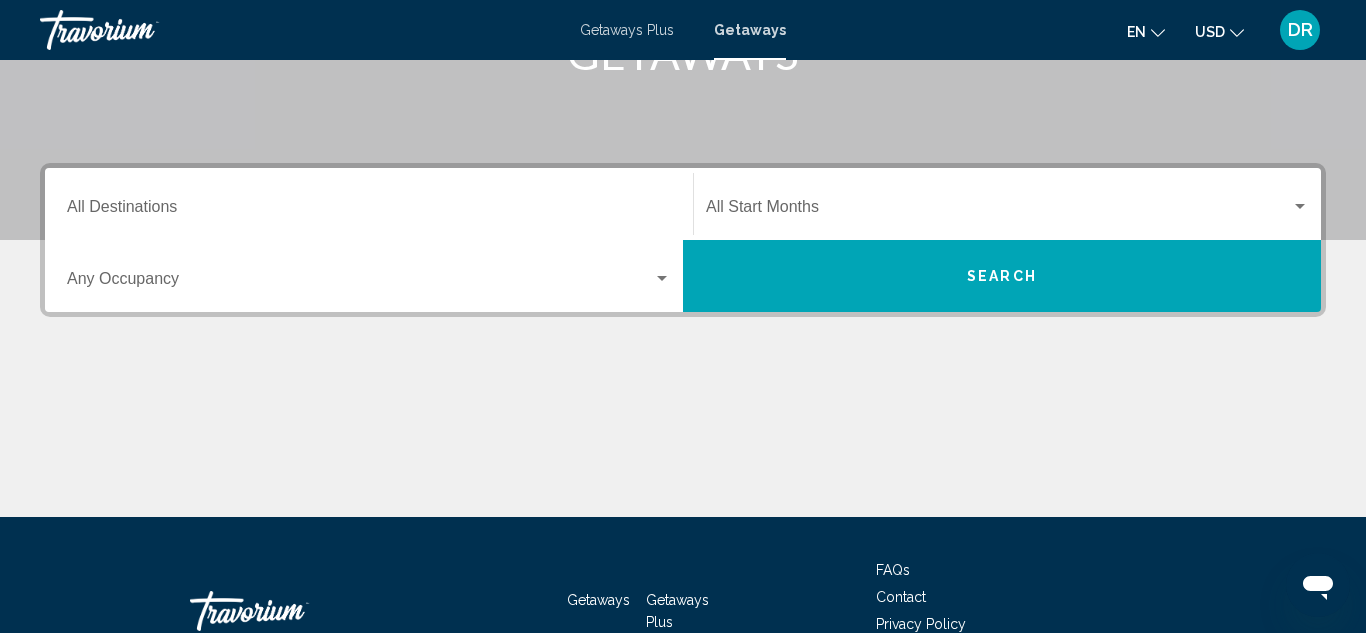 click on "Getaways" at bounding box center (598, 600) 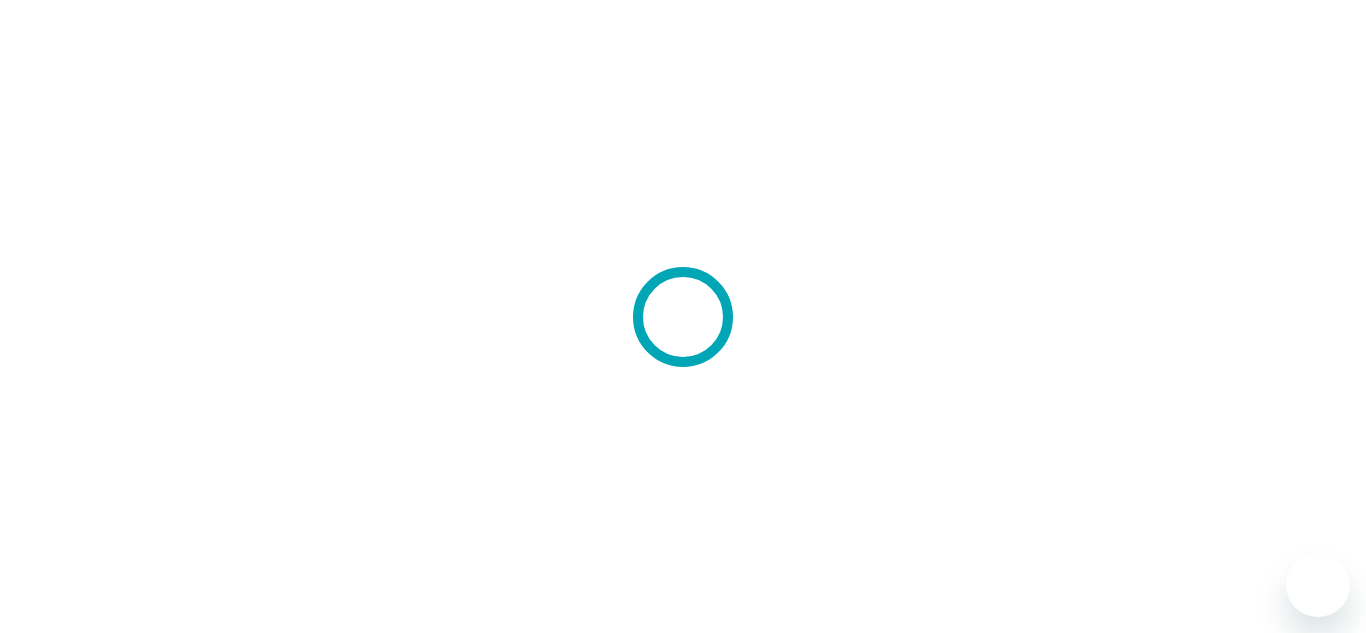 scroll, scrollTop: 0, scrollLeft: 0, axis: both 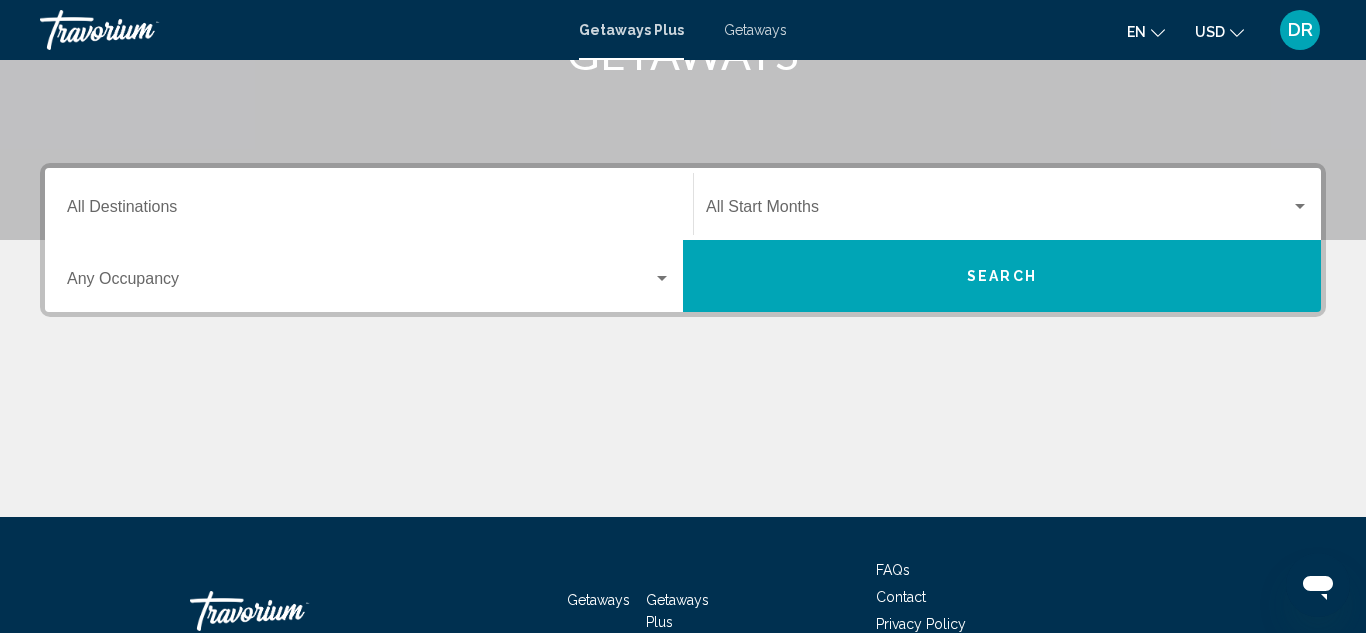 click 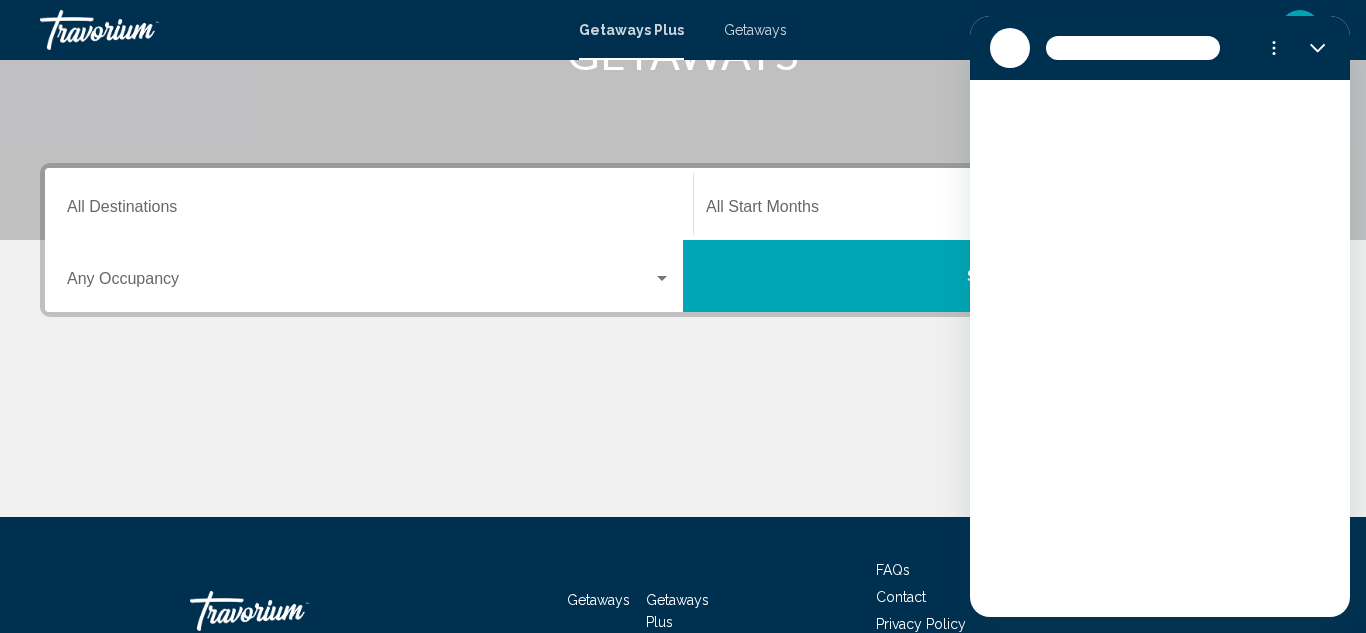 scroll, scrollTop: 0, scrollLeft: 0, axis: both 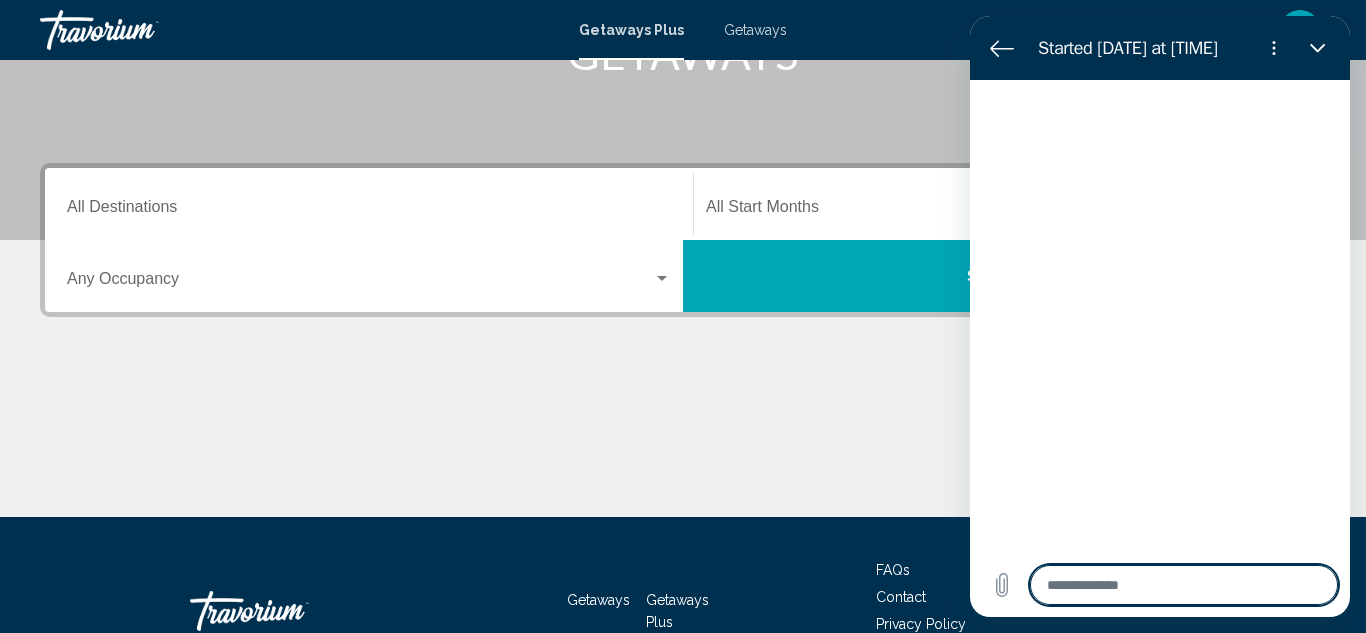 type on "*" 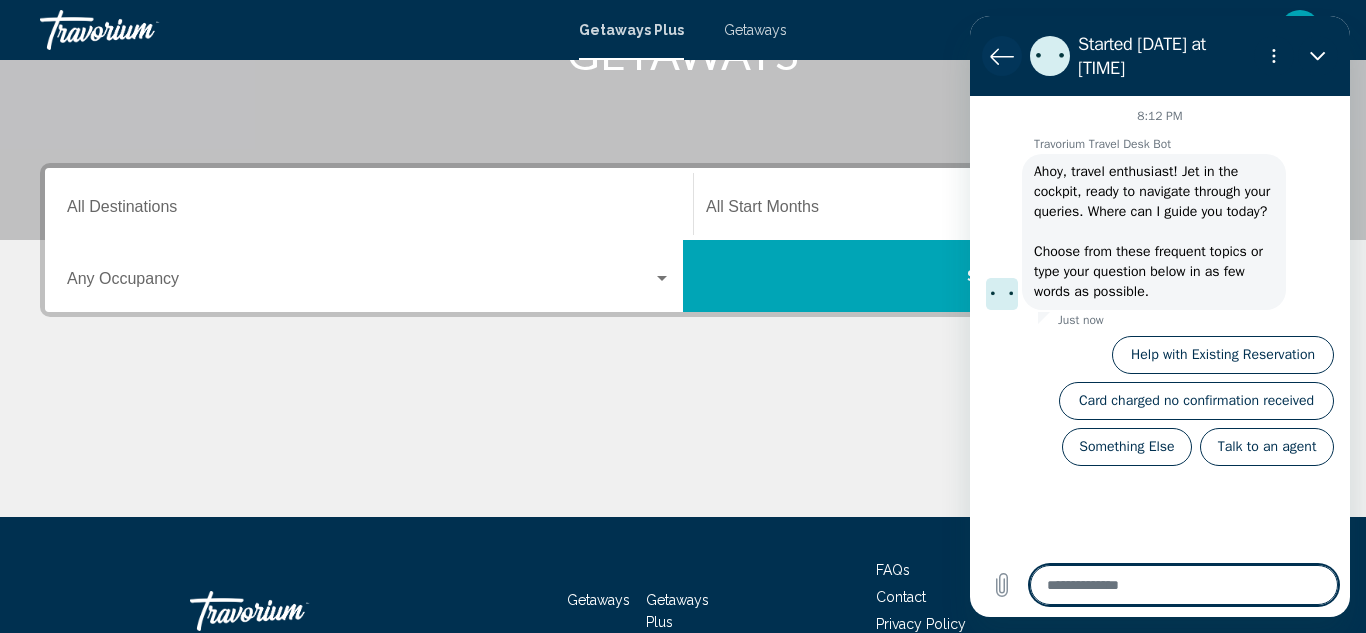 click 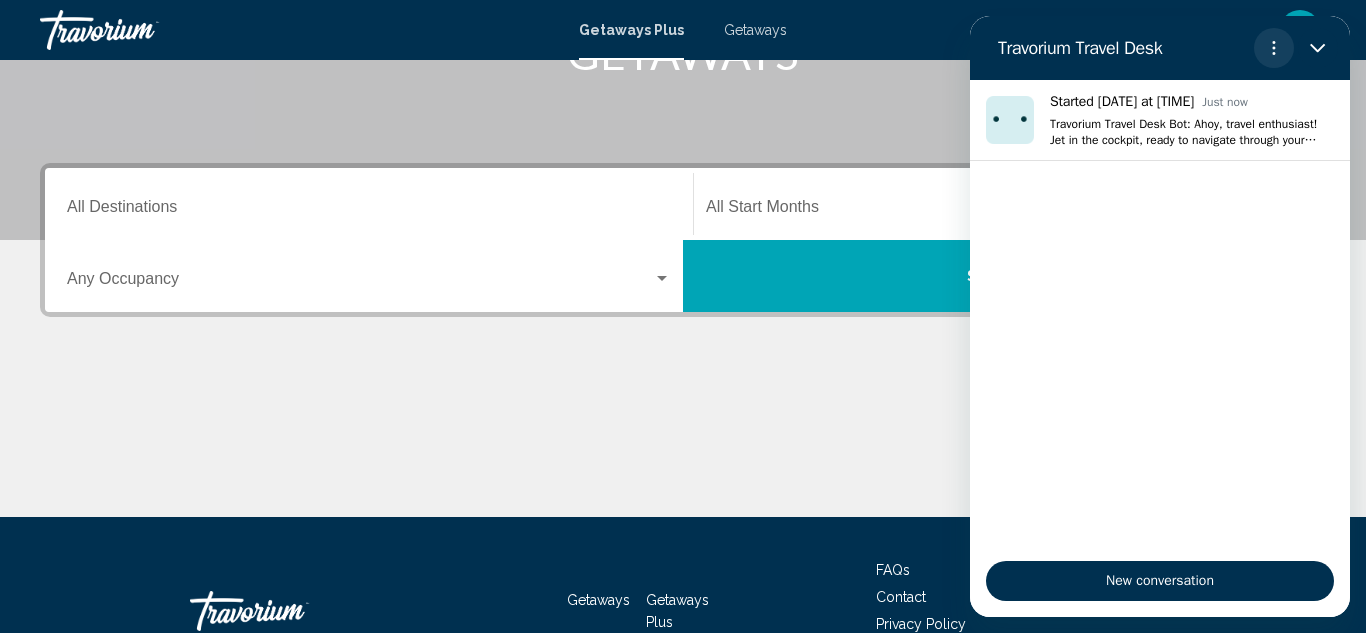 click 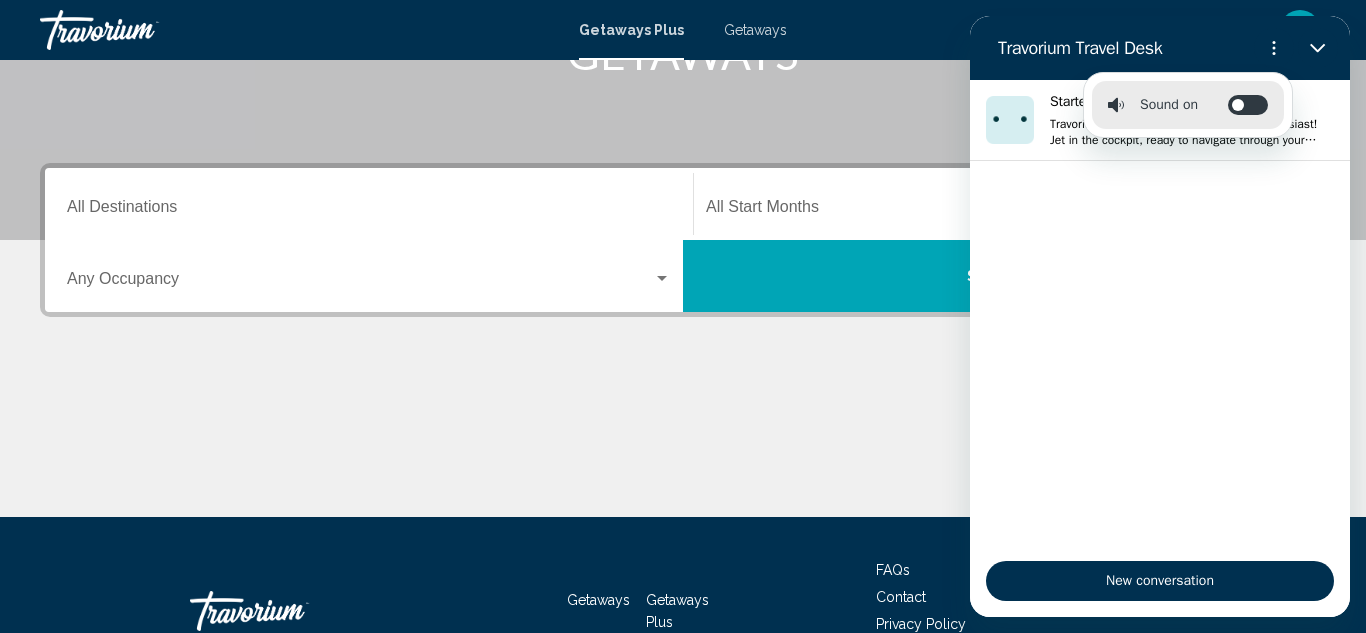 click on "Sound on" at bounding box center (1153, 105) 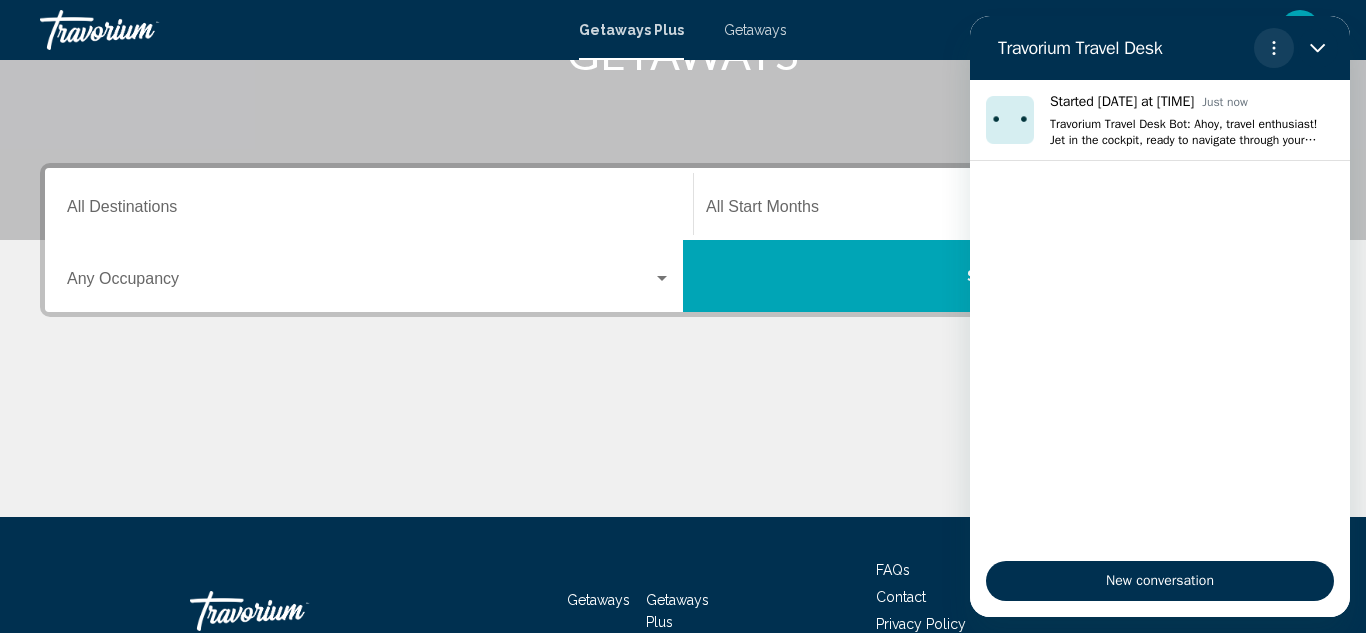 click 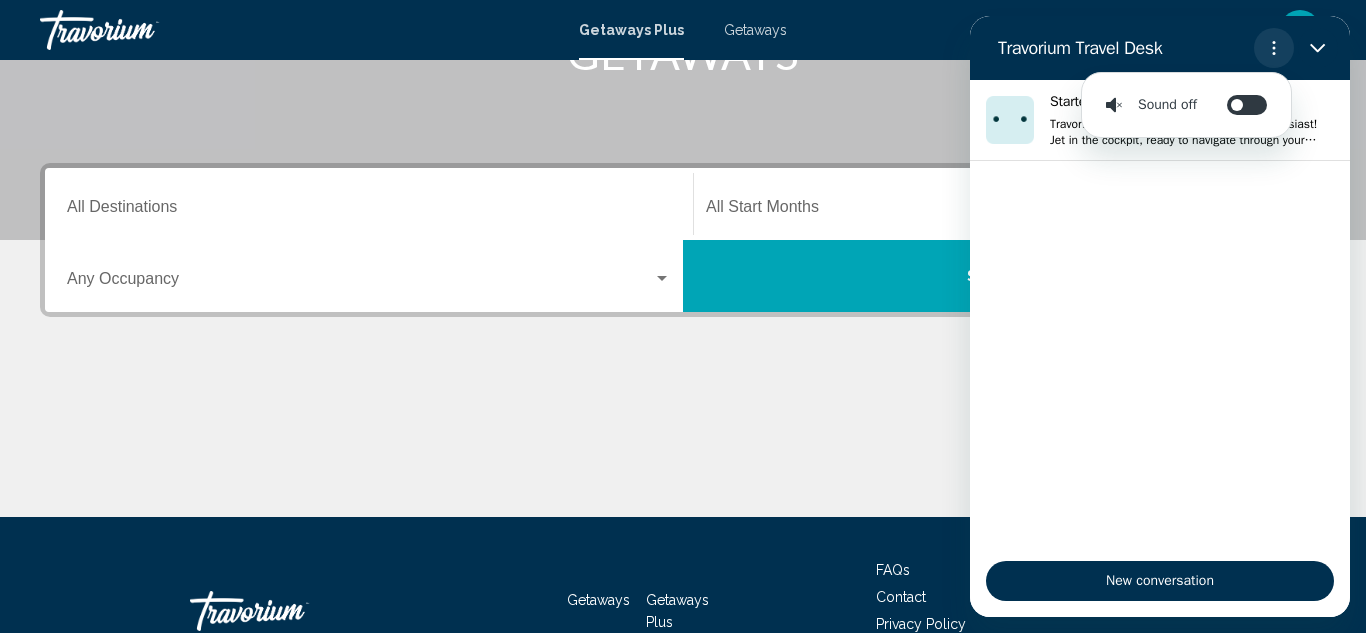 click 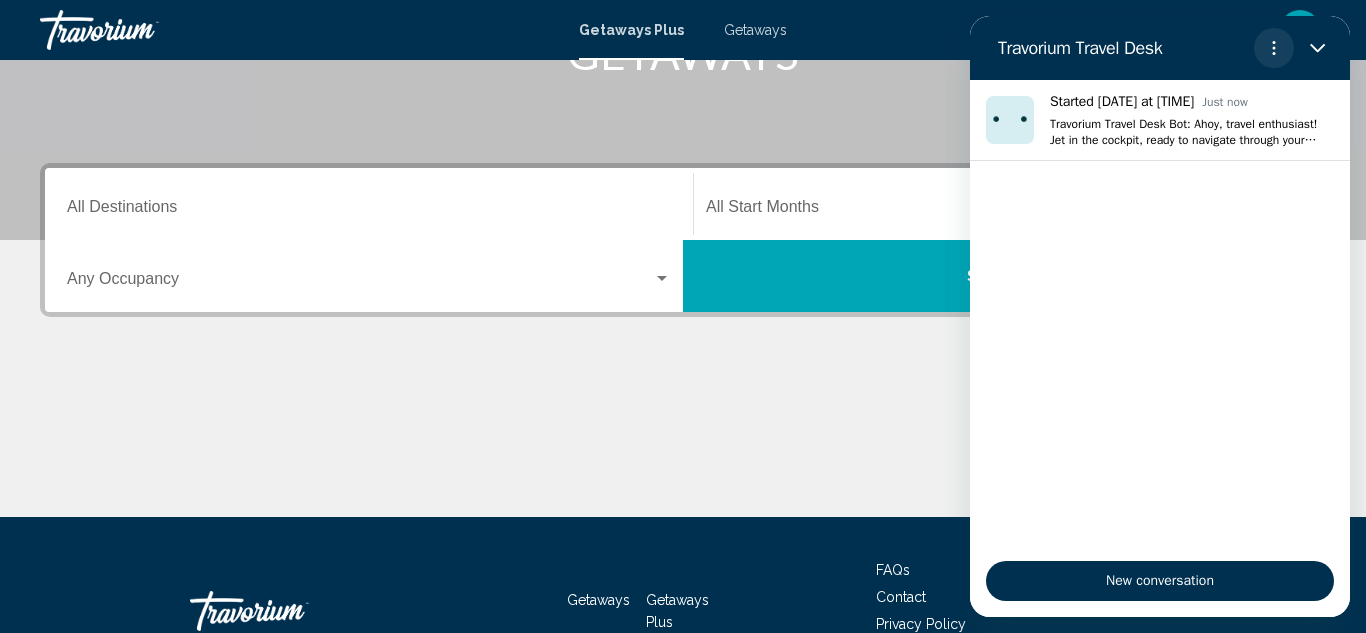 click 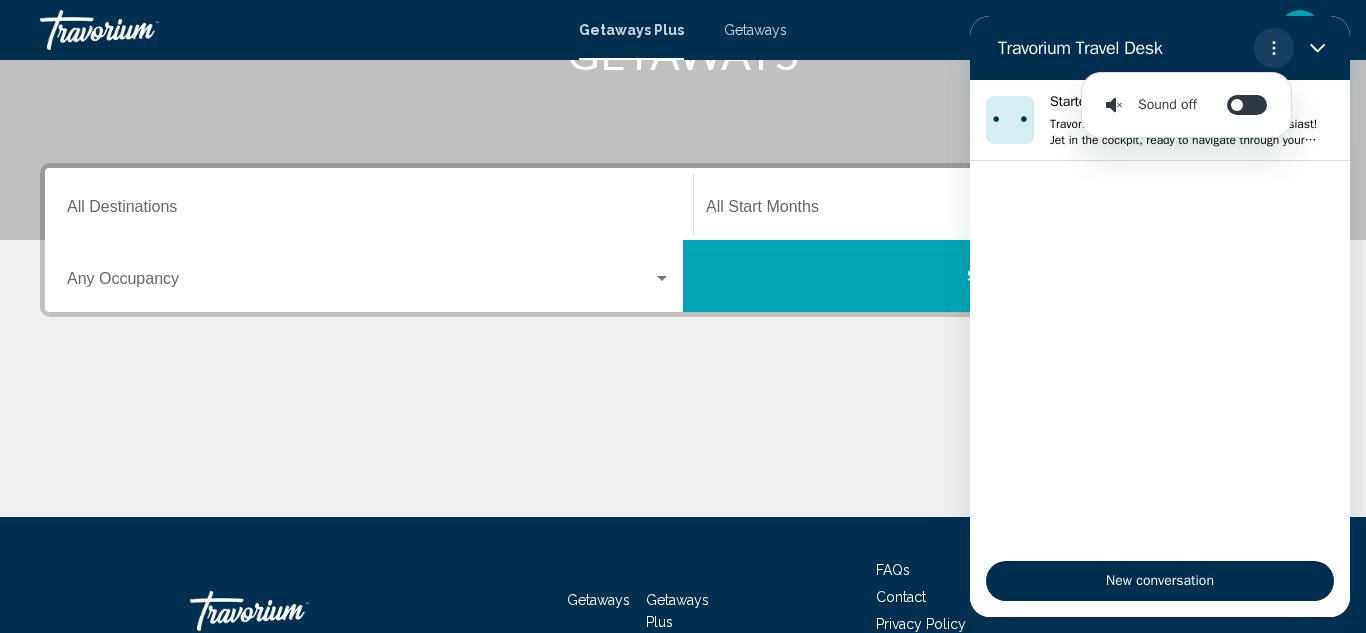 click 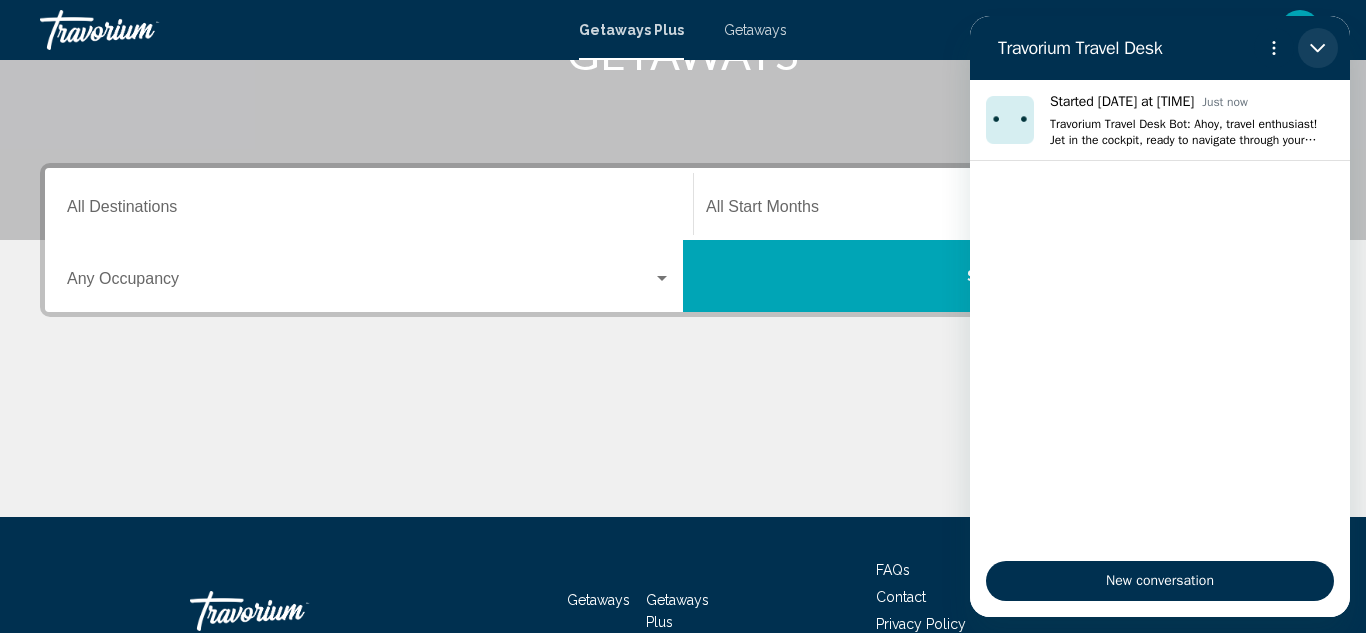 click 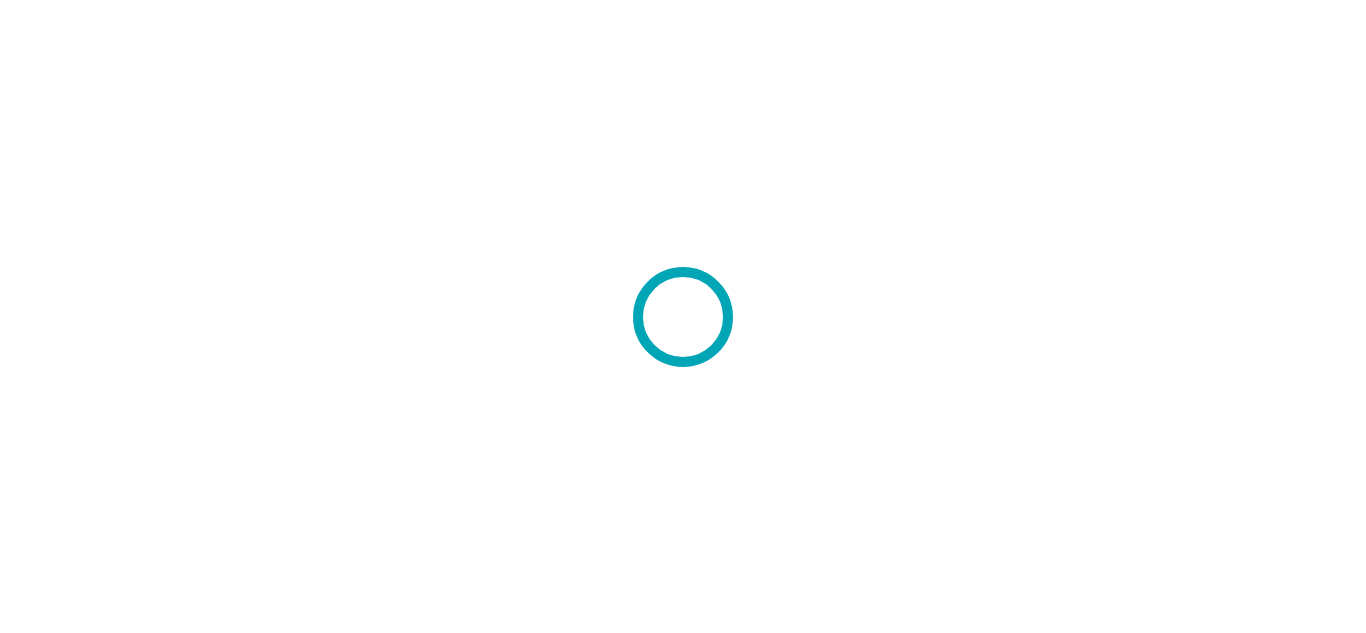 scroll, scrollTop: 0, scrollLeft: 0, axis: both 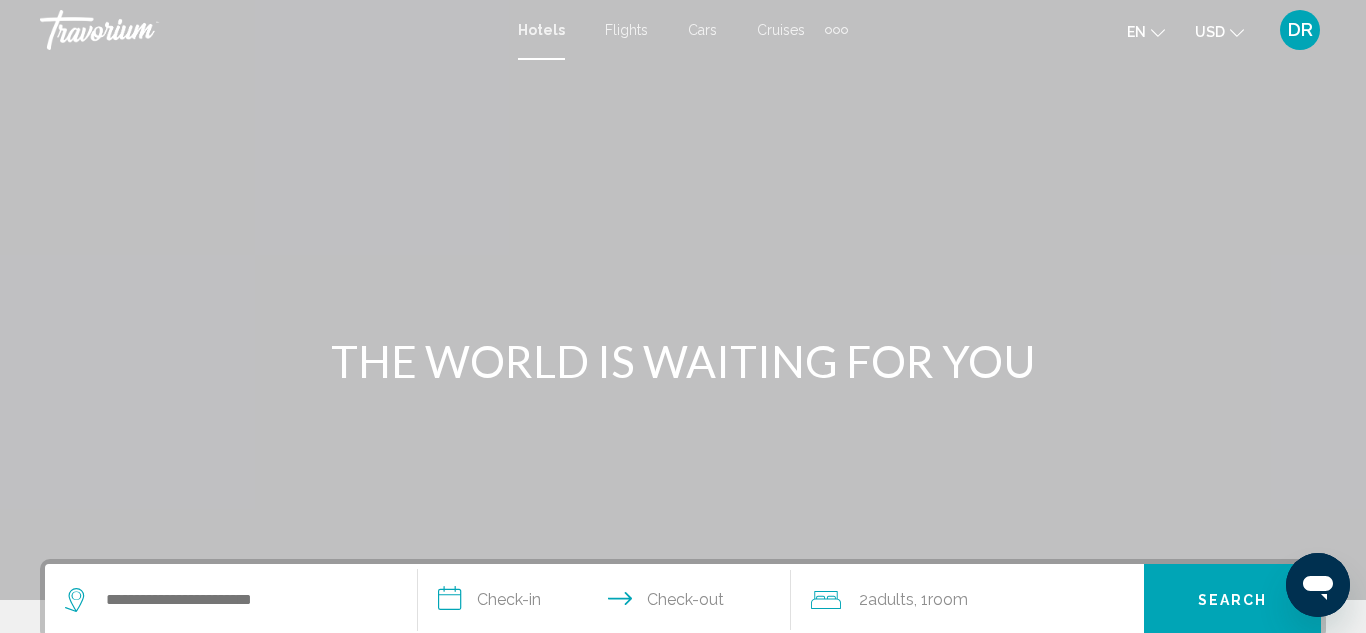 click at bounding box center [226, 600] 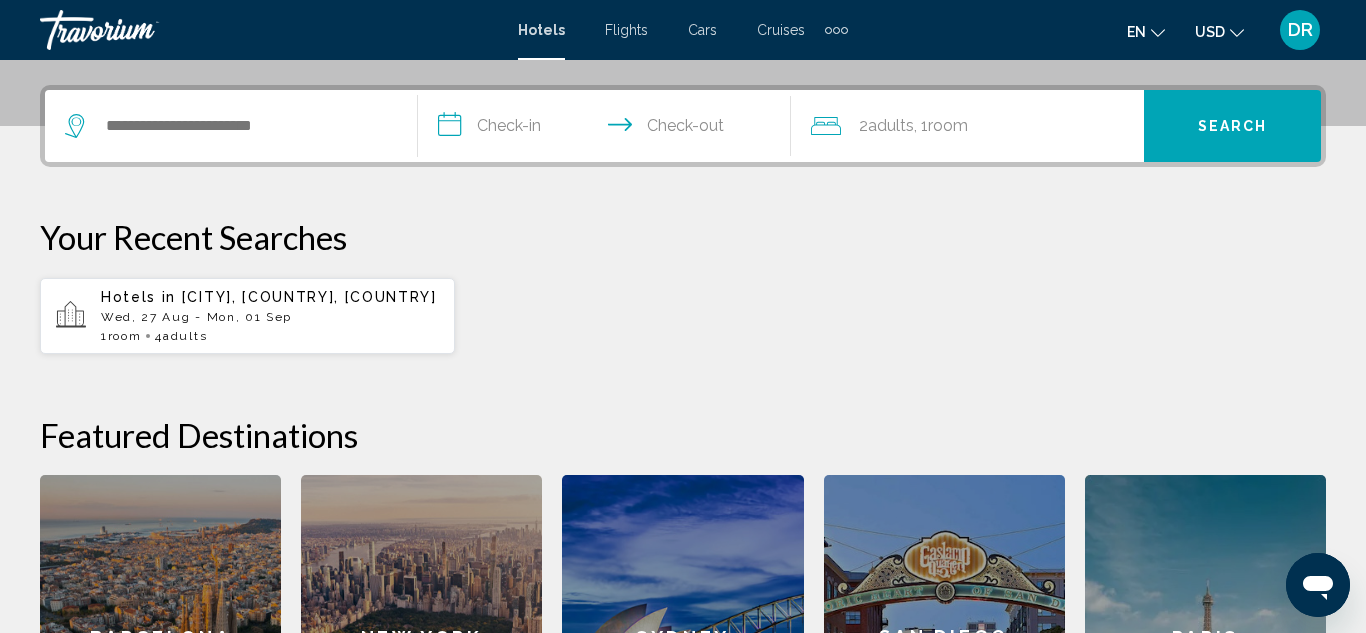 scroll, scrollTop: 494, scrollLeft: 0, axis: vertical 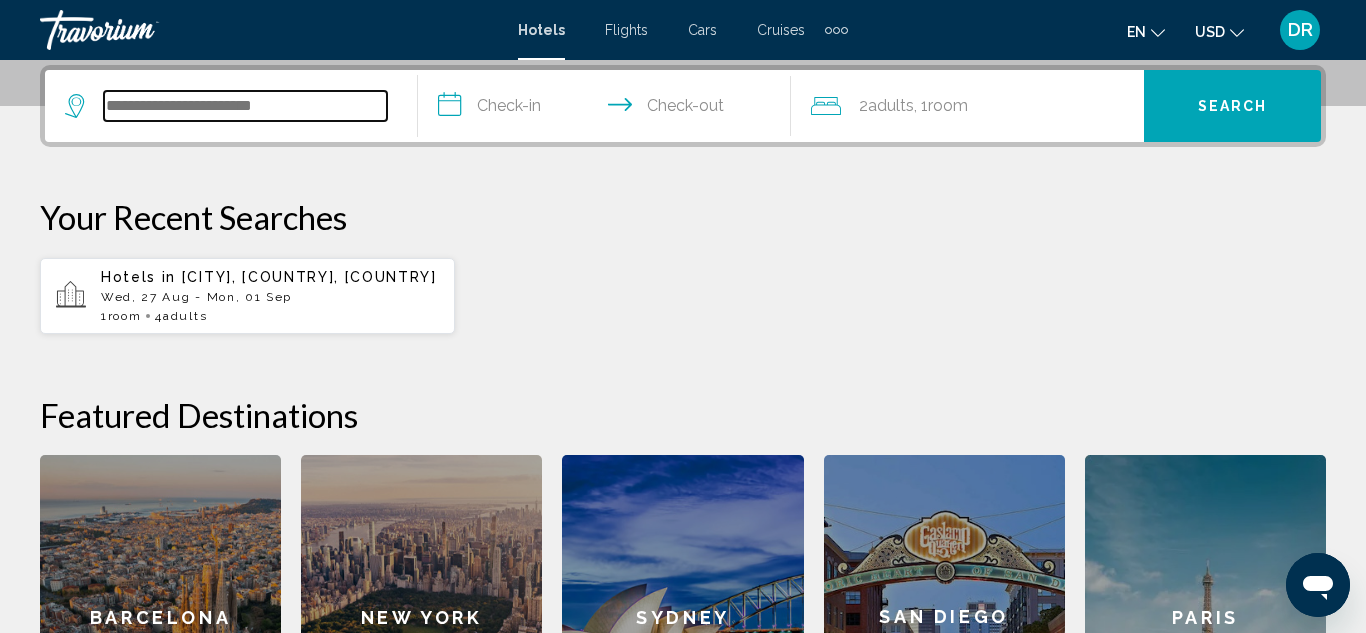 click at bounding box center (245, 106) 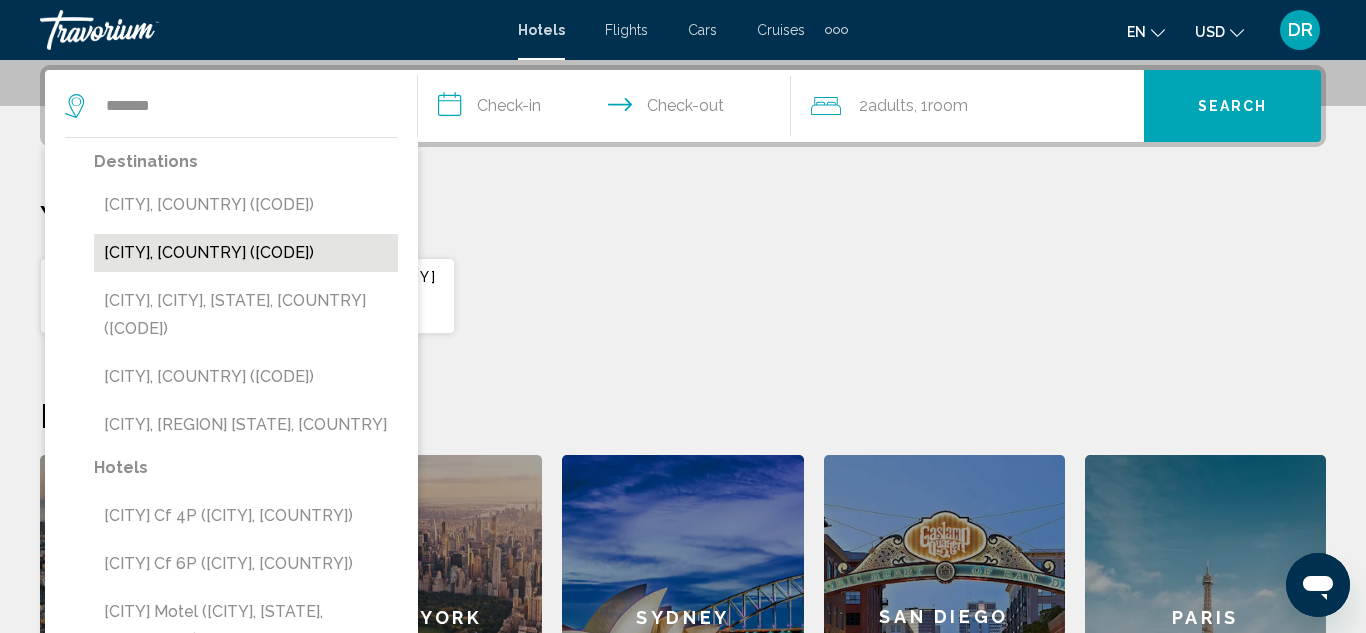 click on "San Juan, Puerto Rico (SJU)" at bounding box center (246, 253) 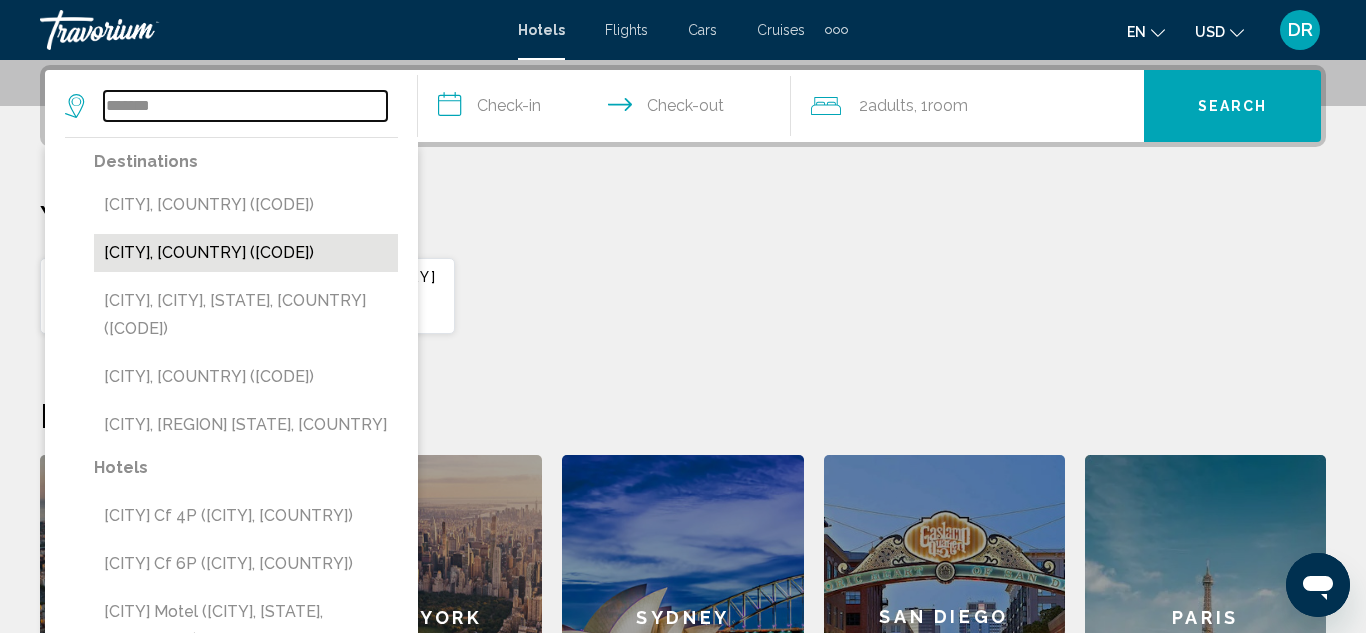 type on "**********" 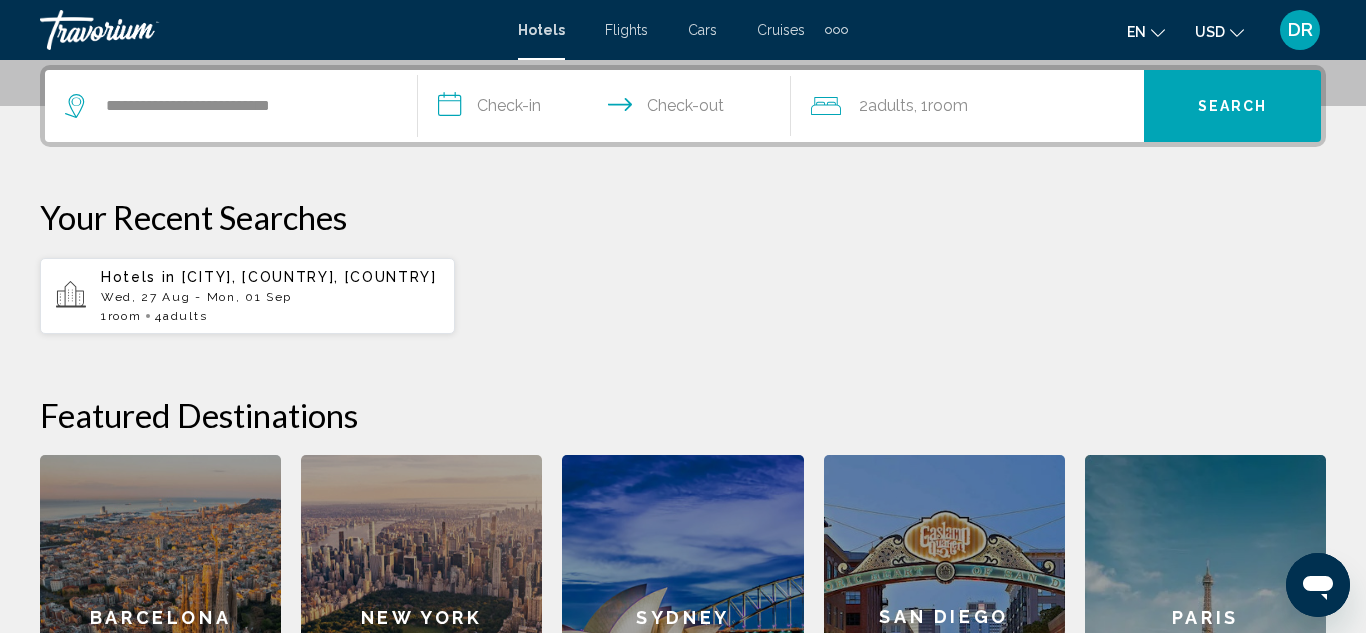click on "**********" at bounding box center [608, 109] 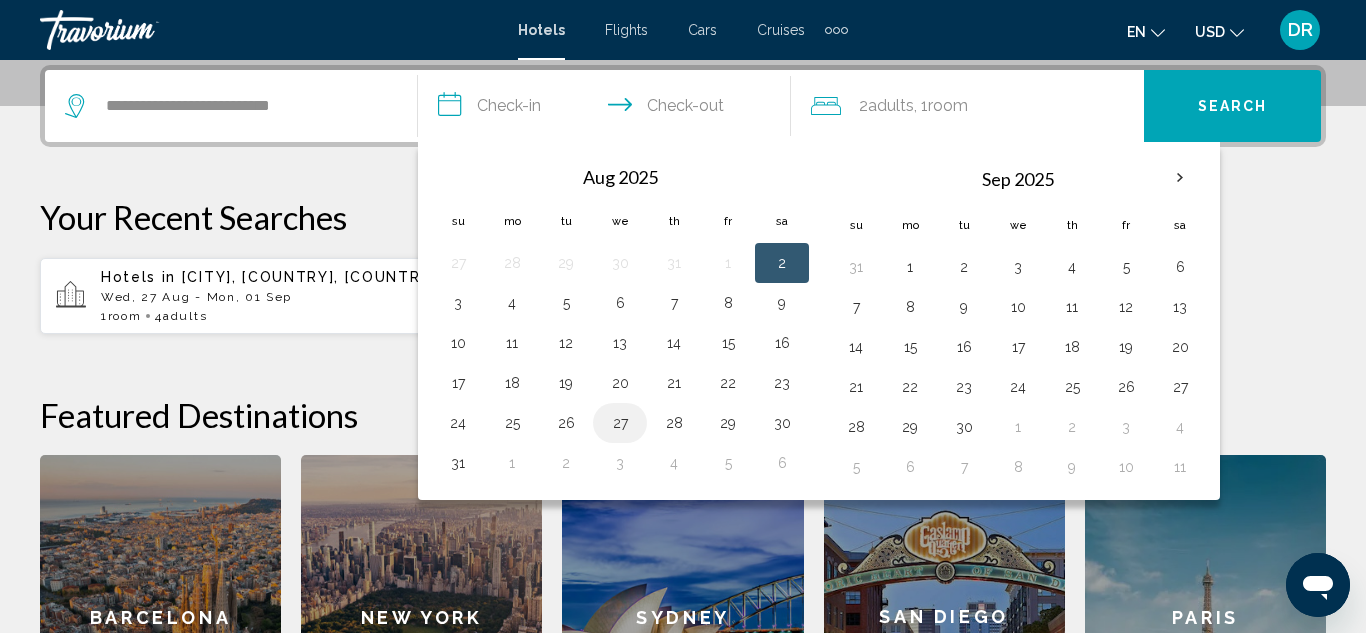 click on "27" at bounding box center [620, 423] 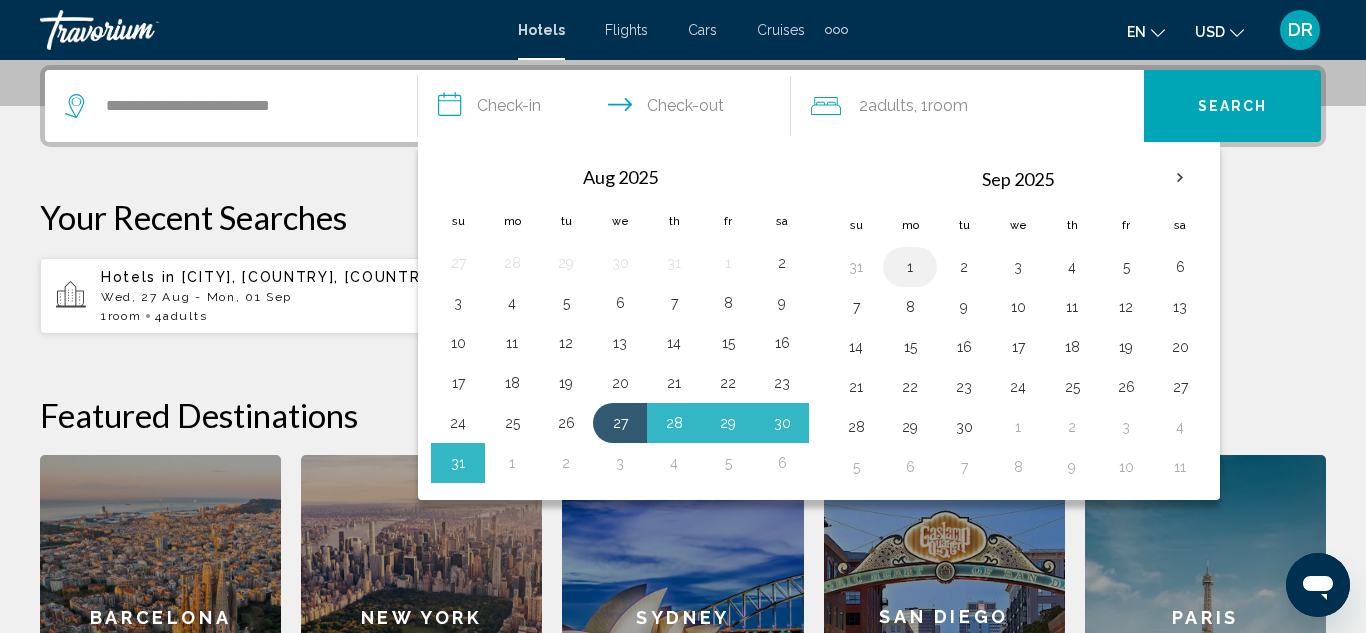click on "1" at bounding box center (910, 267) 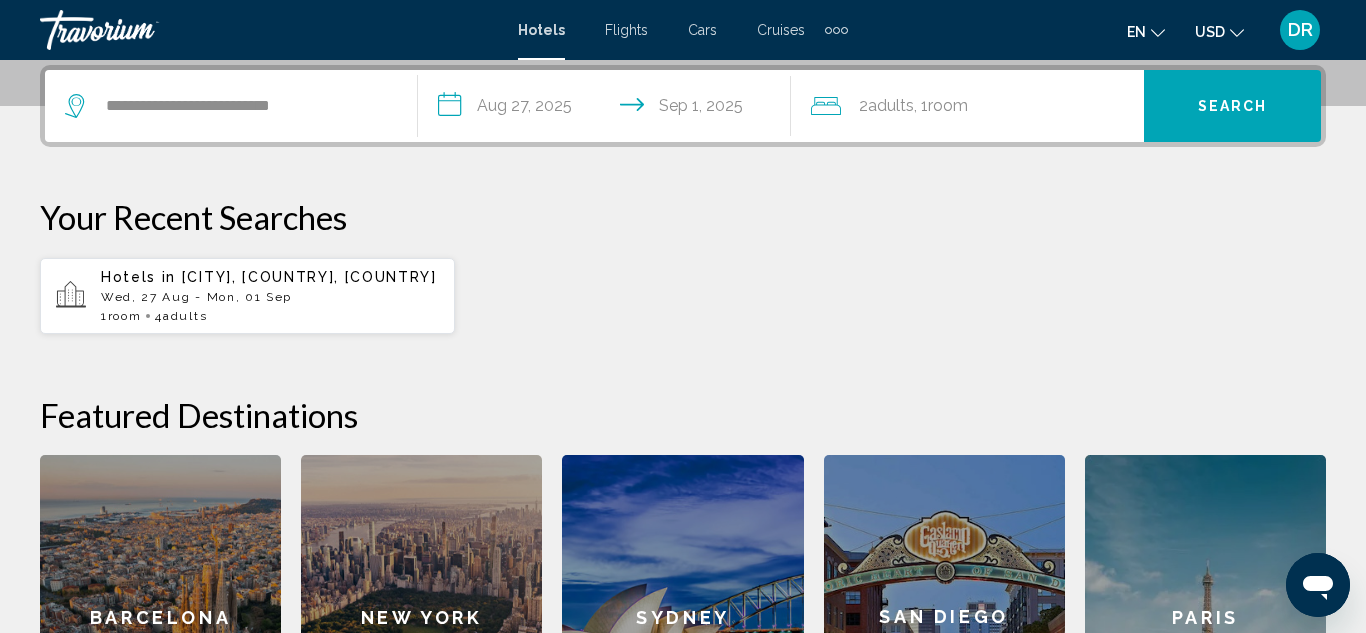 click on "2  Adult Adults , 1  Room rooms" 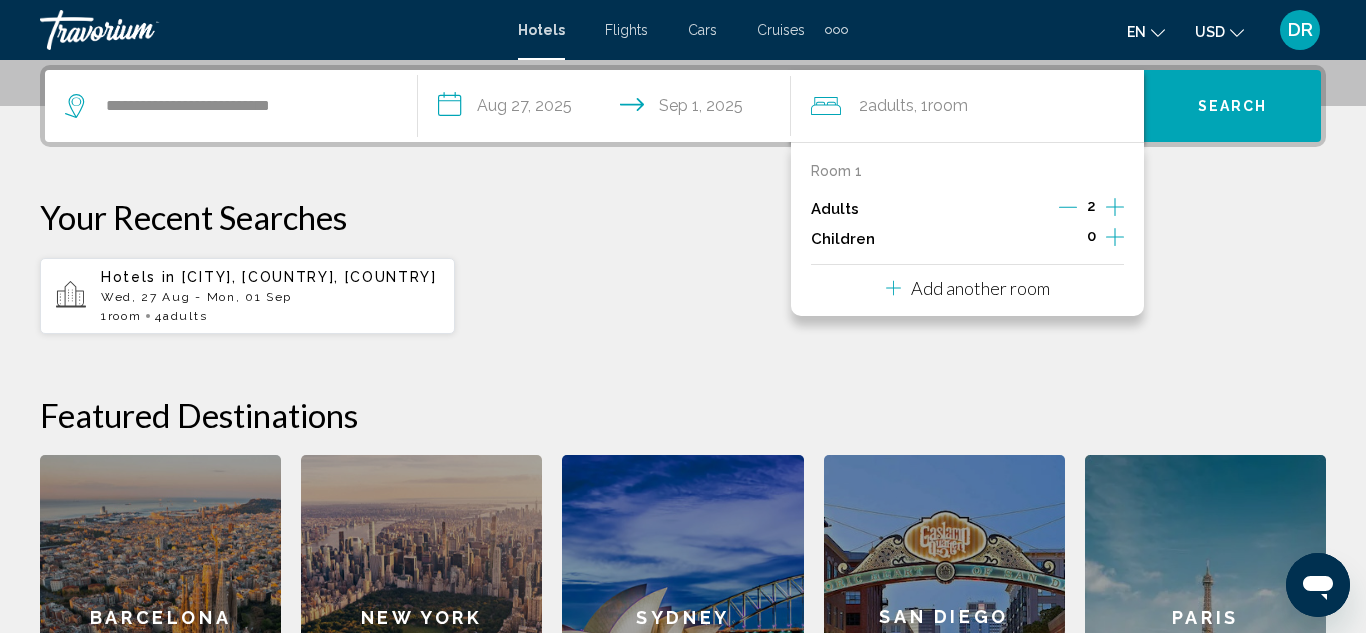 click 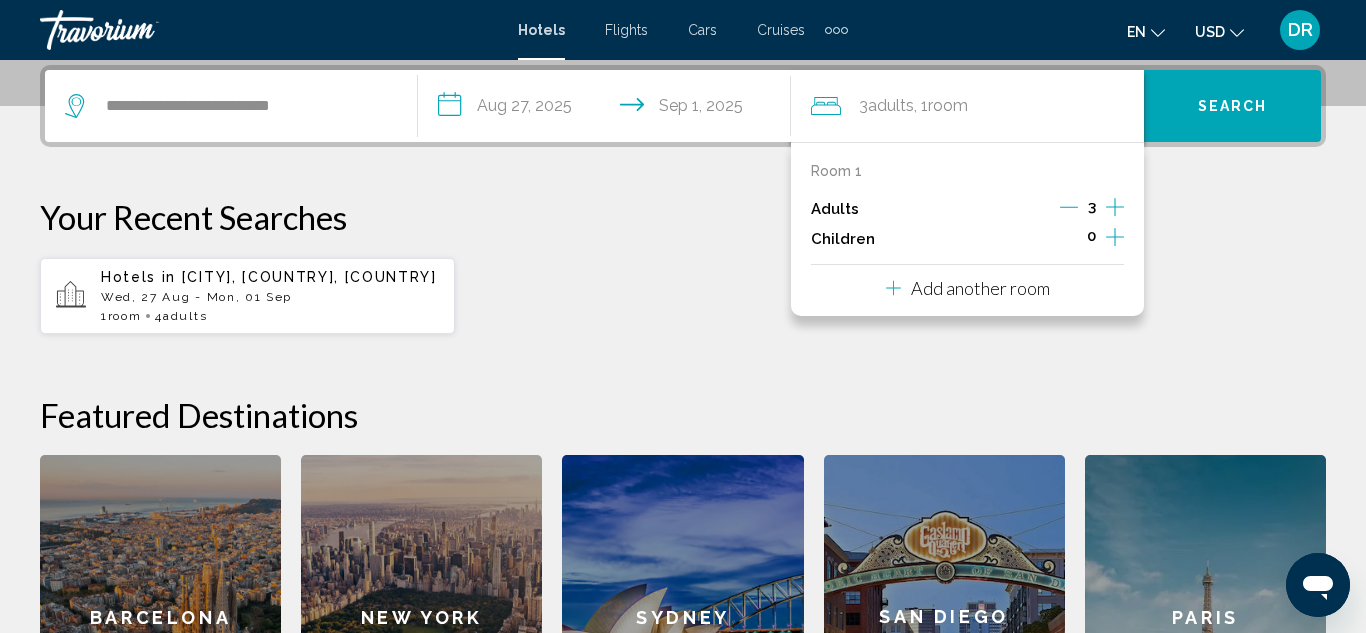 click 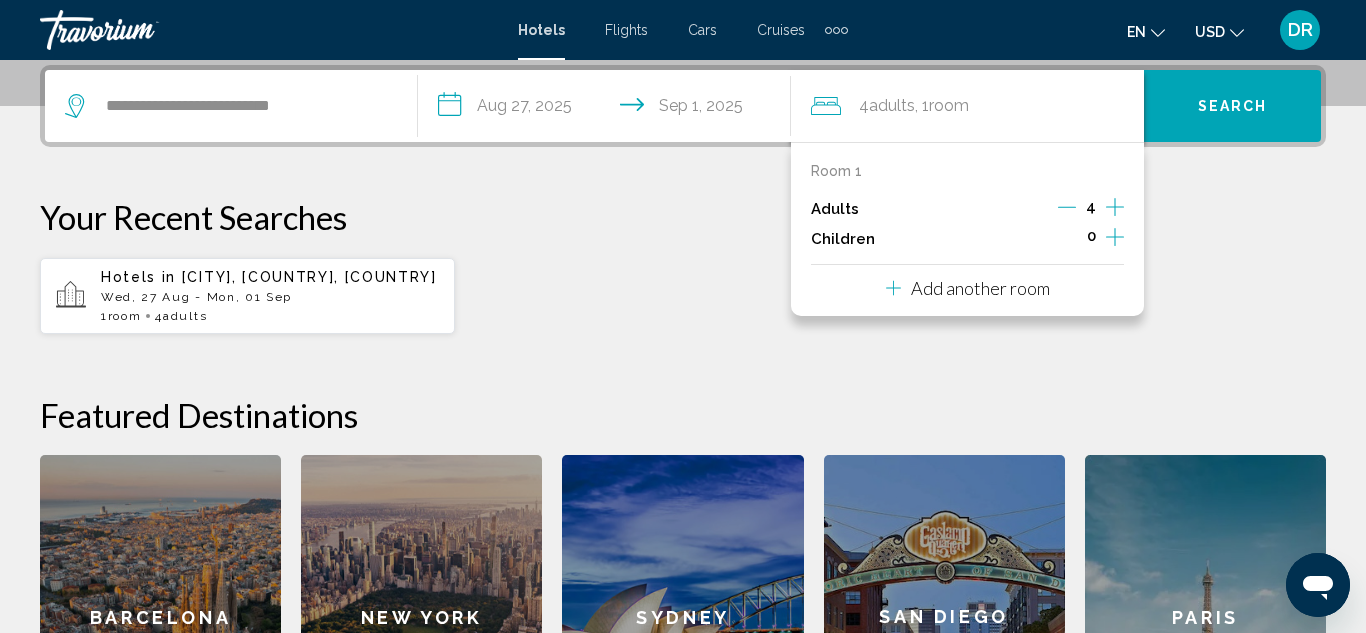 click on "Search" at bounding box center [1233, 107] 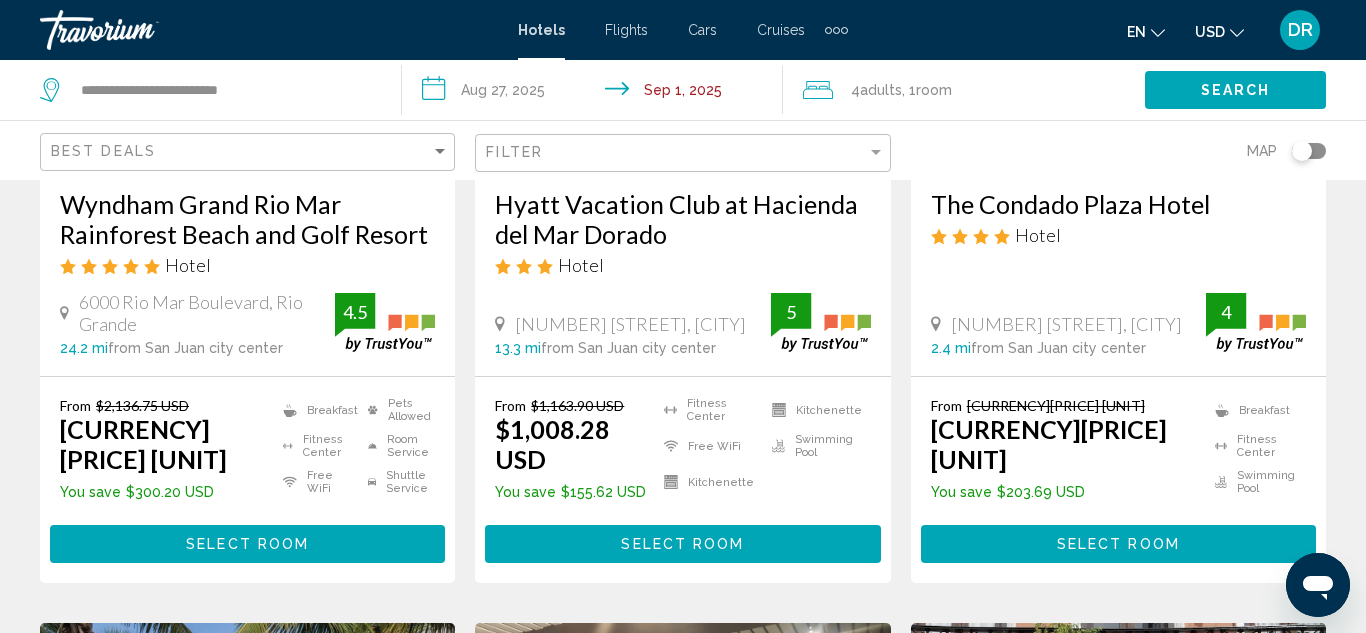 scroll, scrollTop: 1960, scrollLeft: 0, axis: vertical 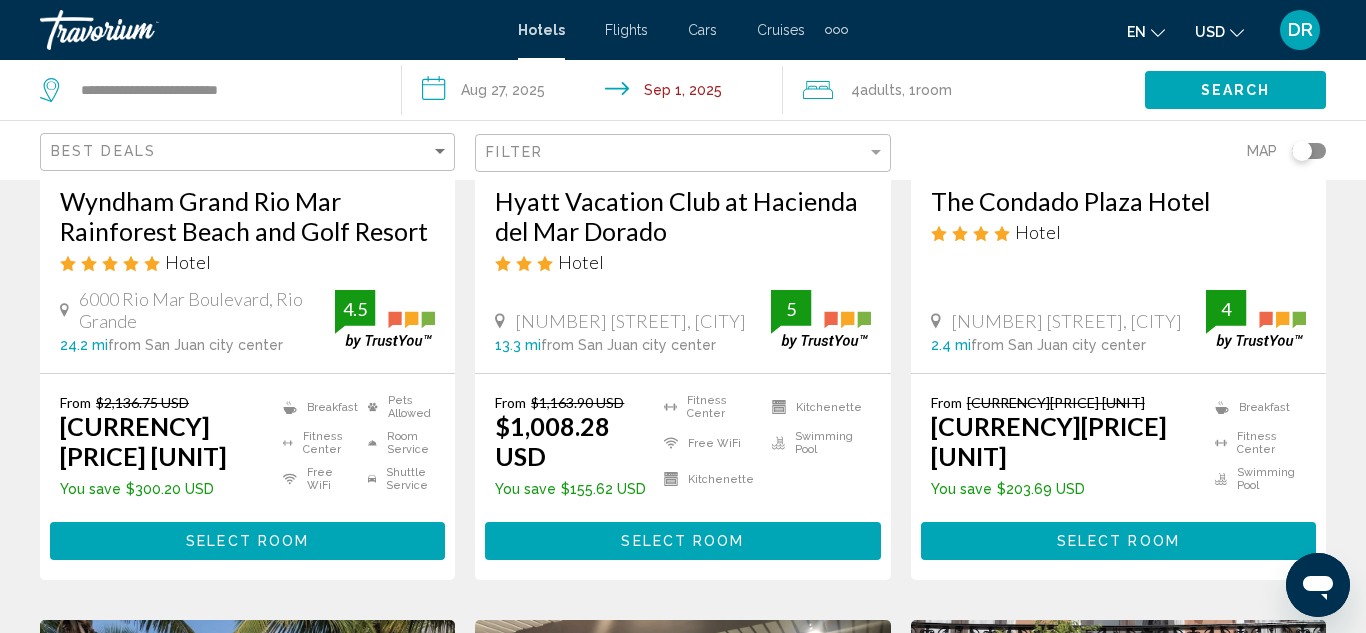 click on "The Condado Plaza Hotel" at bounding box center (1118, 201) 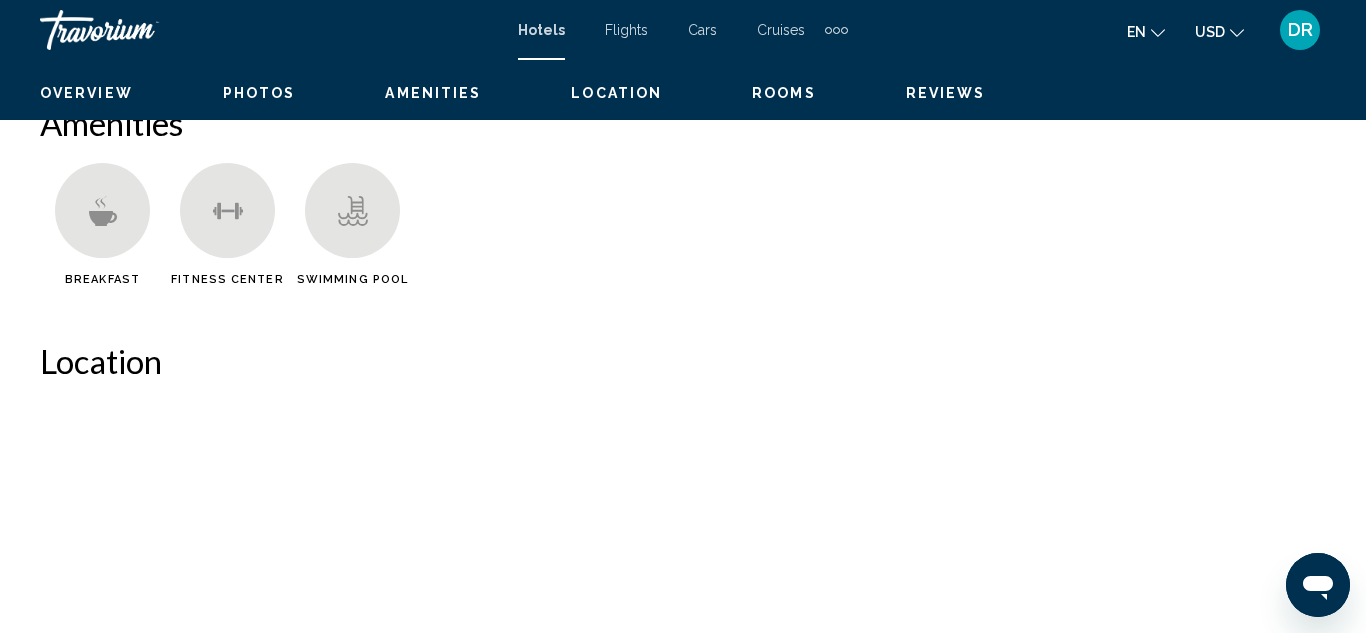 scroll, scrollTop: 218, scrollLeft: 0, axis: vertical 